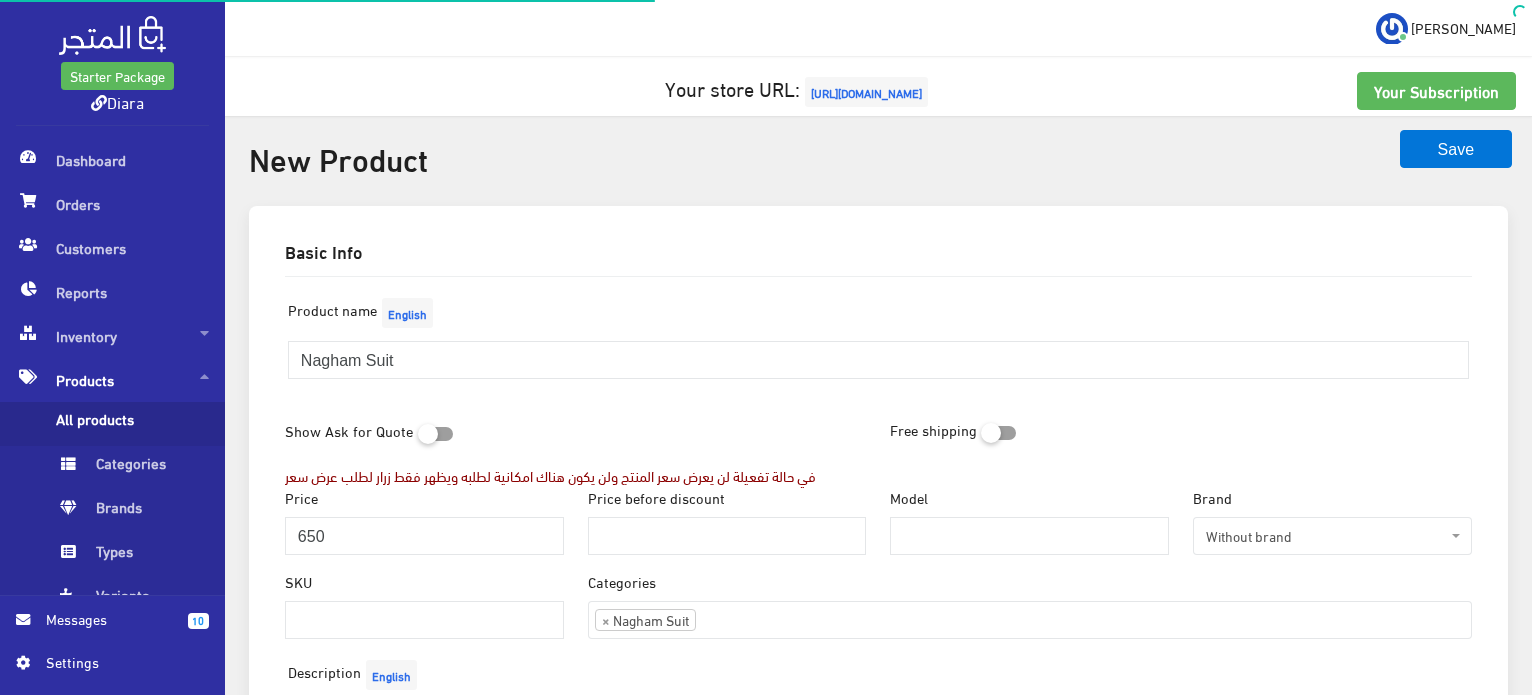 select on "18" 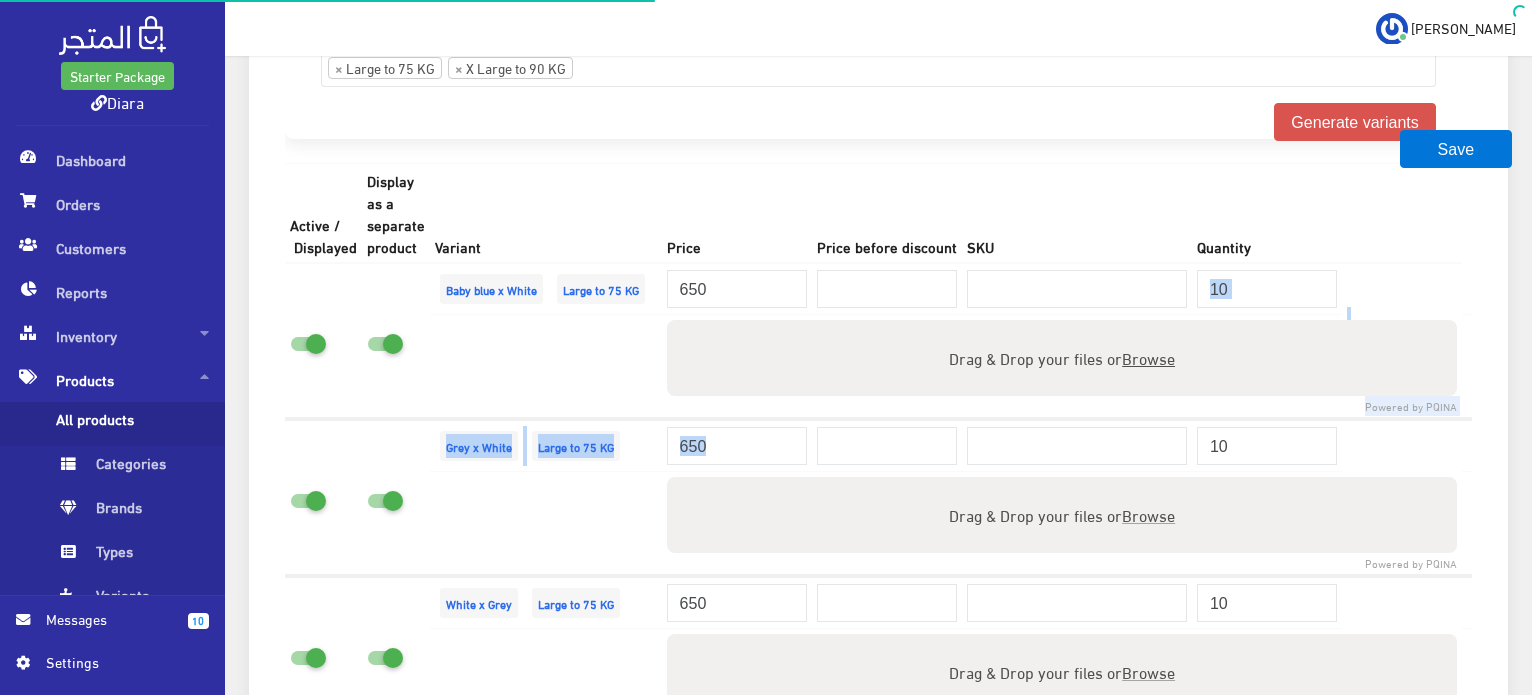 scroll, scrollTop: 24, scrollLeft: 0, axis: vertical 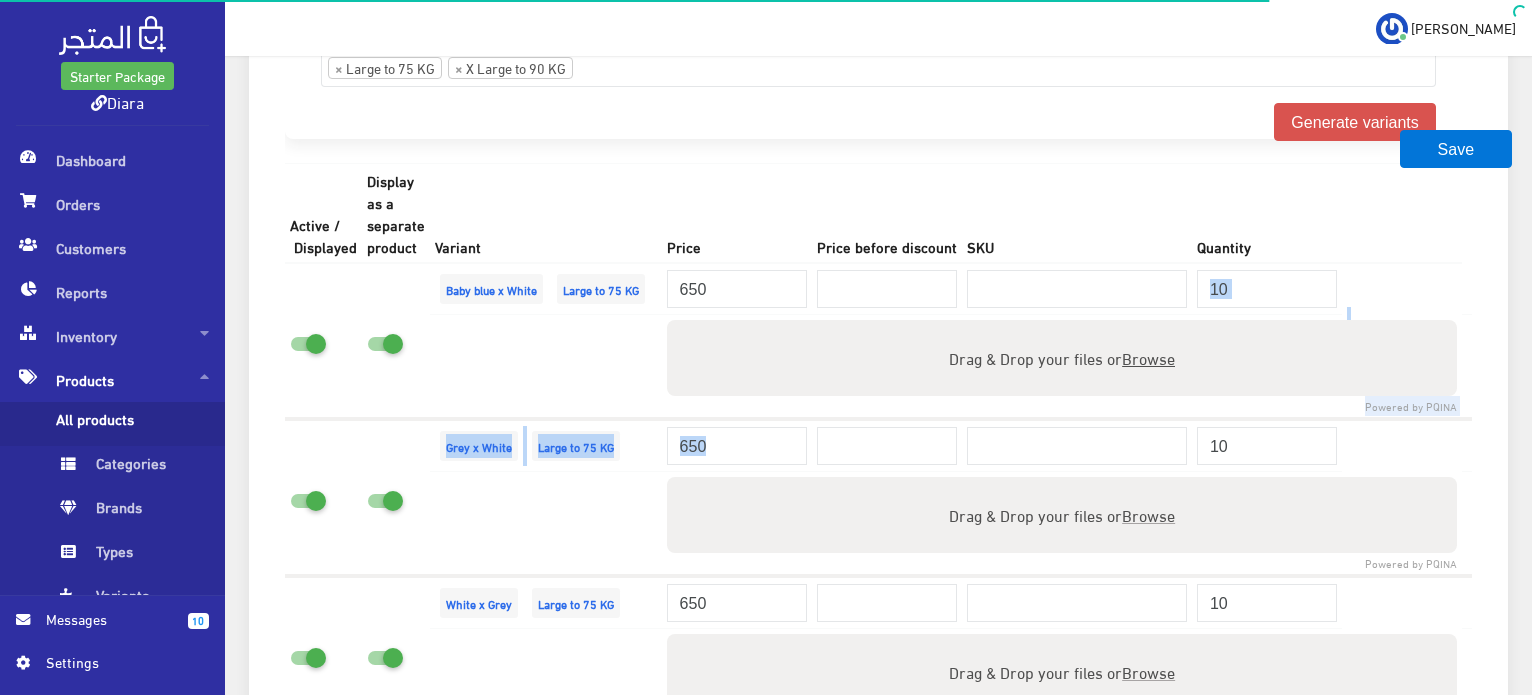 click on "Browse" at bounding box center [1148, 357] 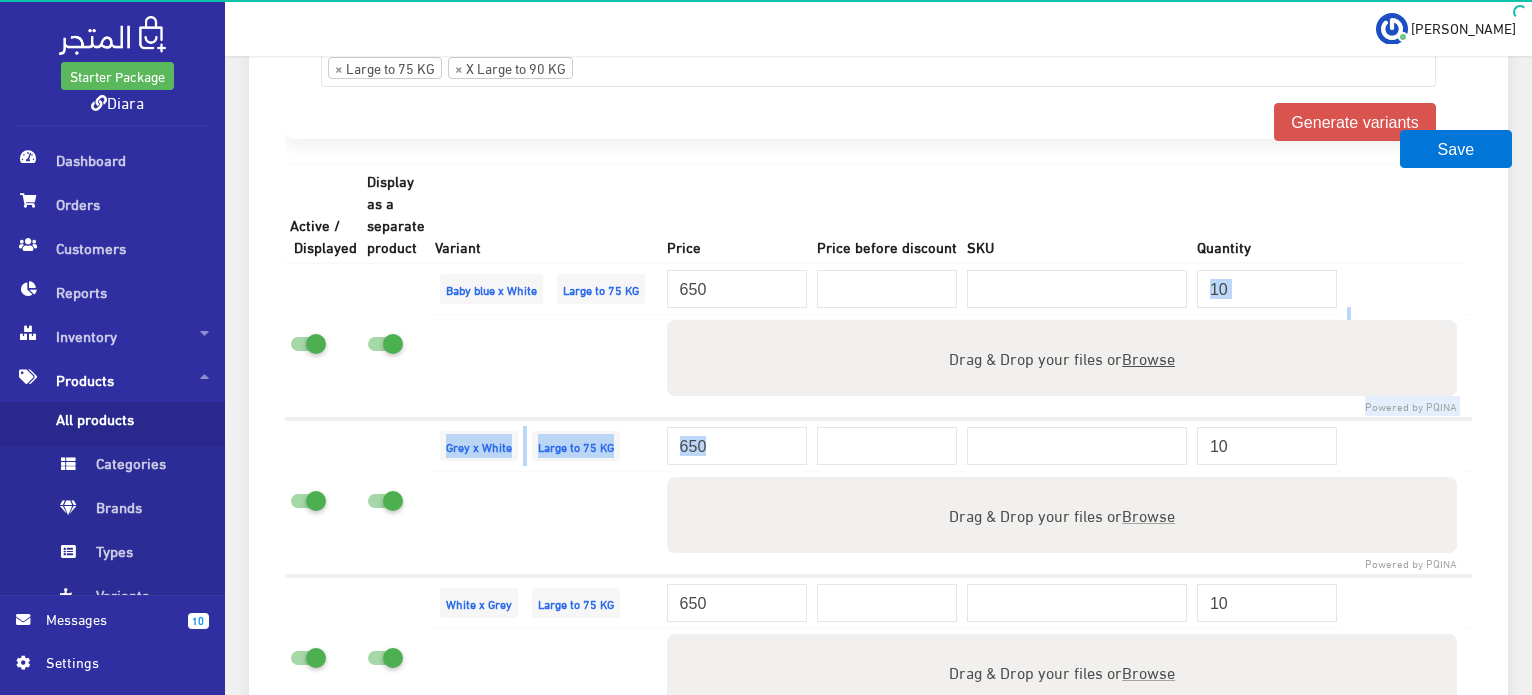 type on "C:\fakepath\IMG_9508.JPG" 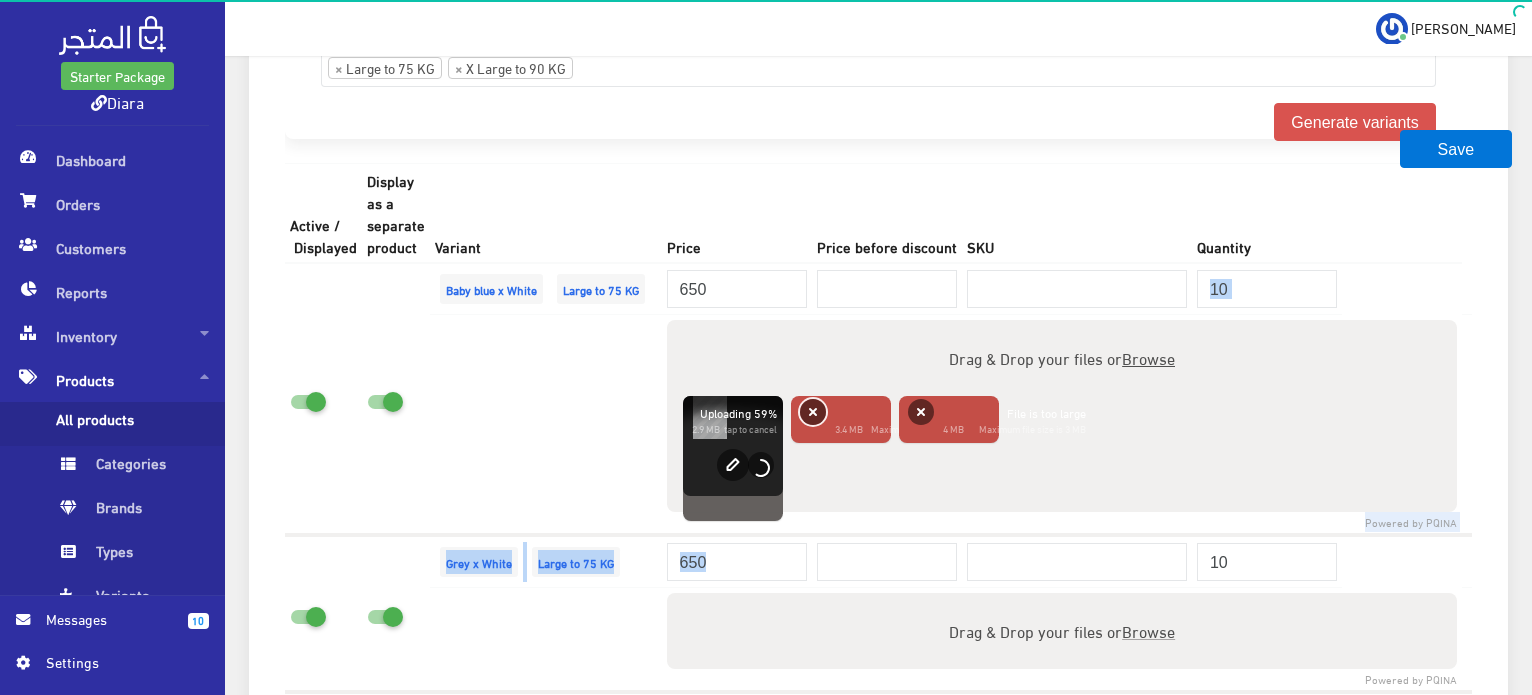 click on "Remove" at bounding box center [813, 412] 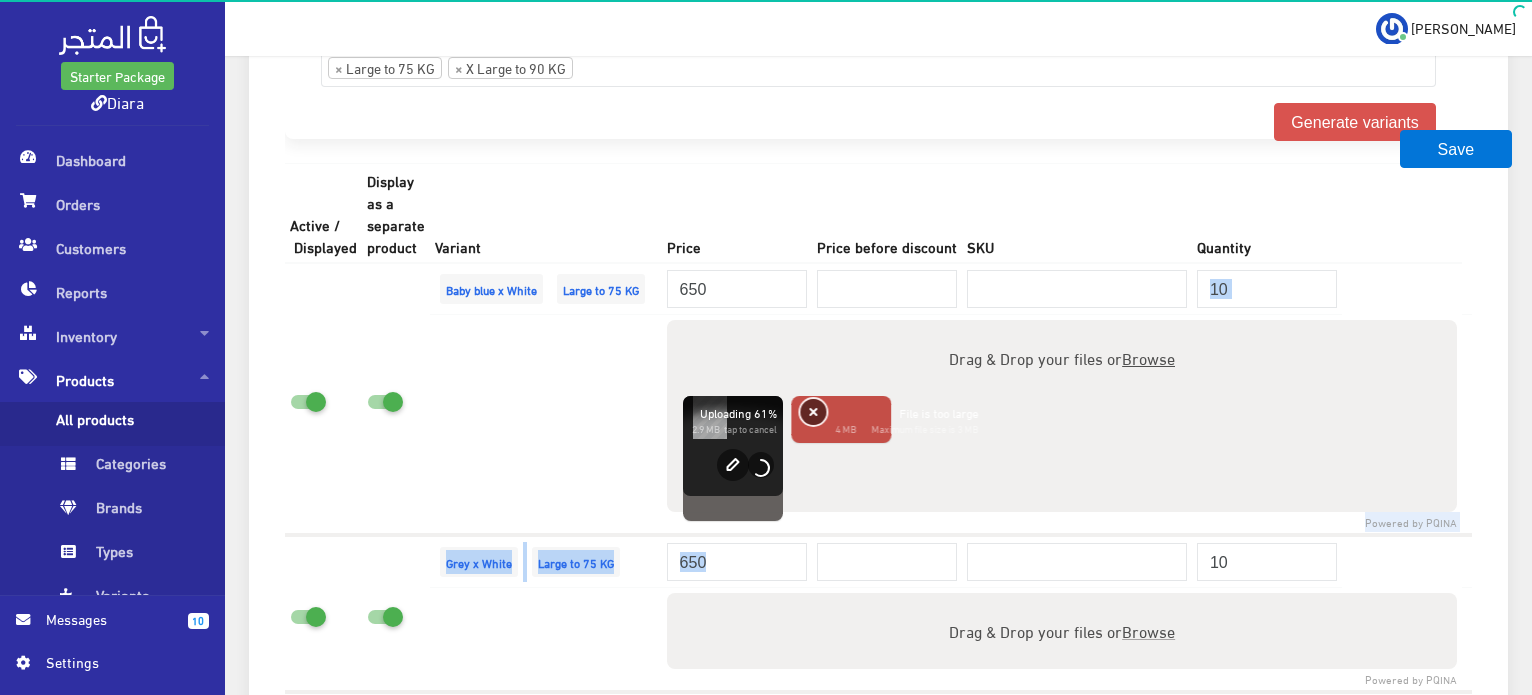 click on "Remove" at bounding box center (813, 412) 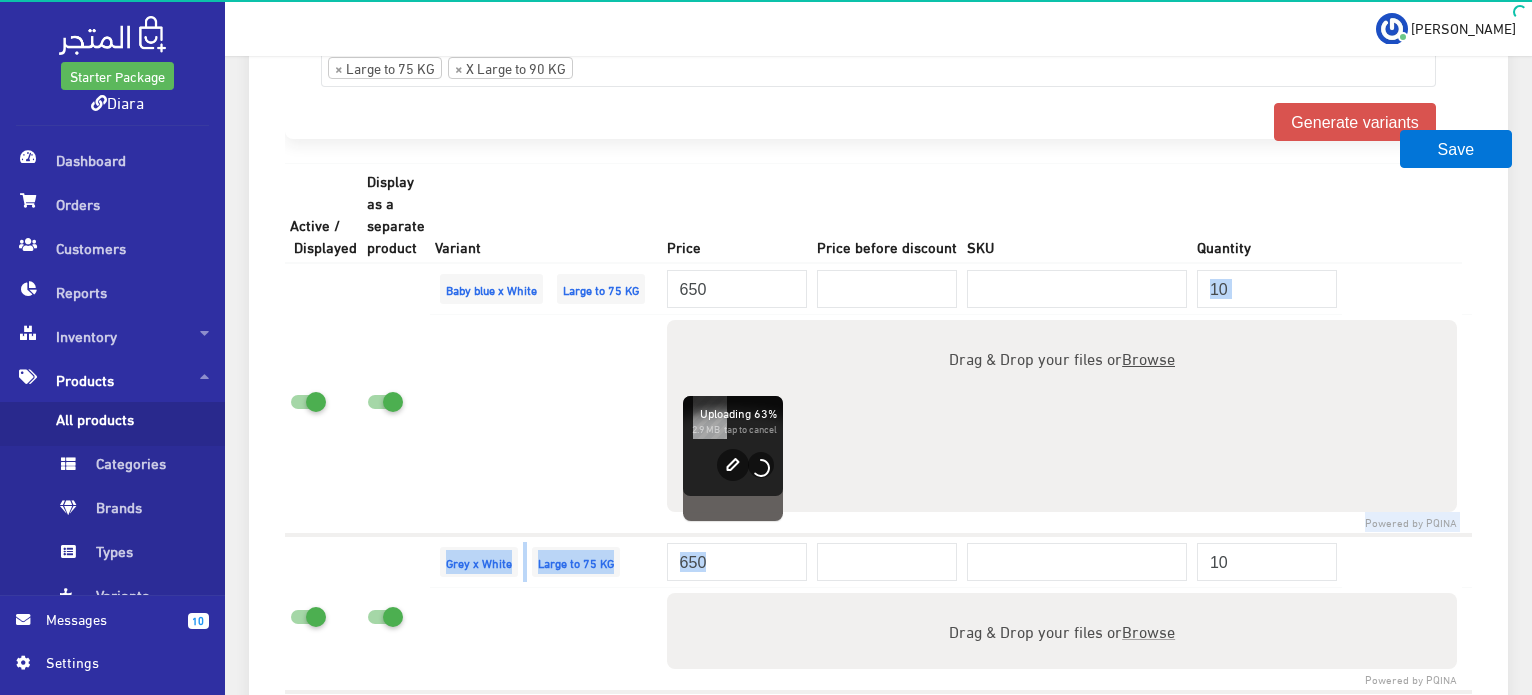 click on "Browse" at bounding box center (1148, 357) 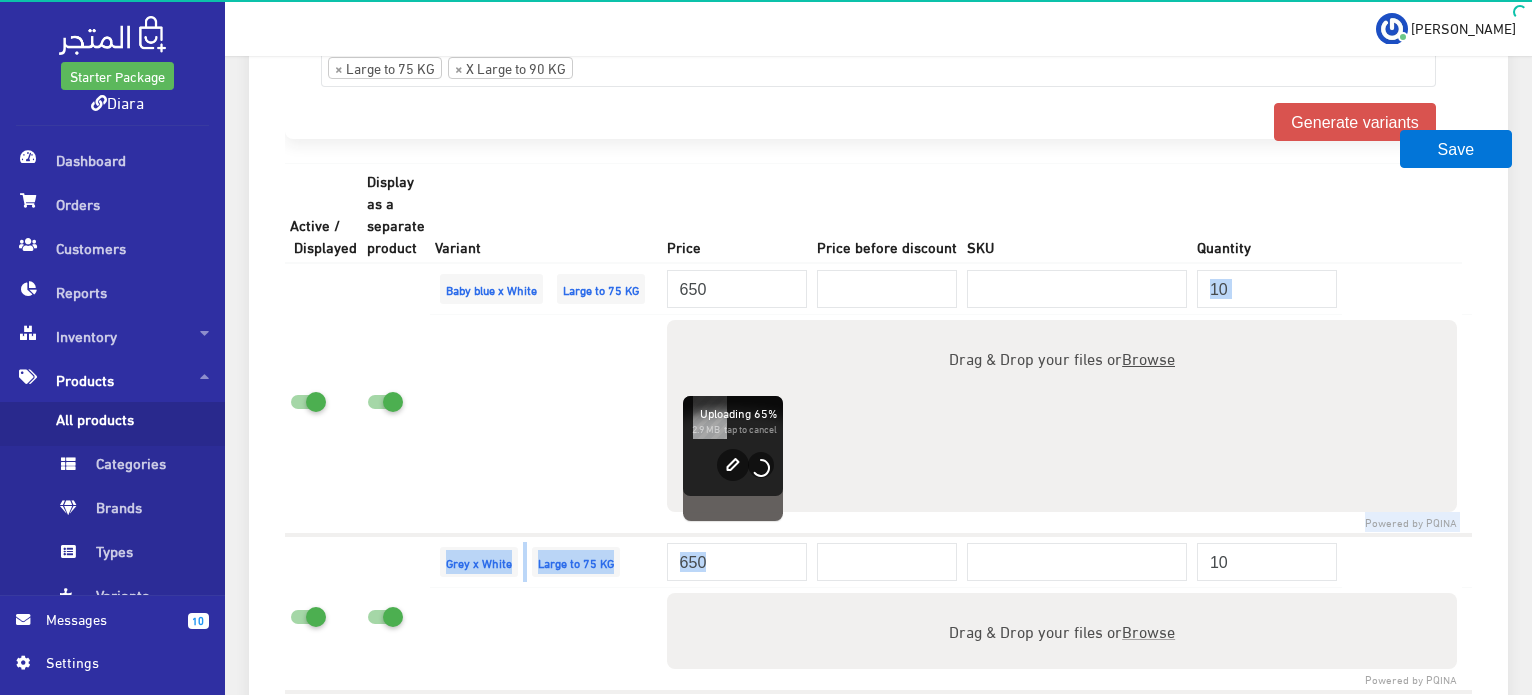 type on "C:\fakepath\IMG_9482.JPG" 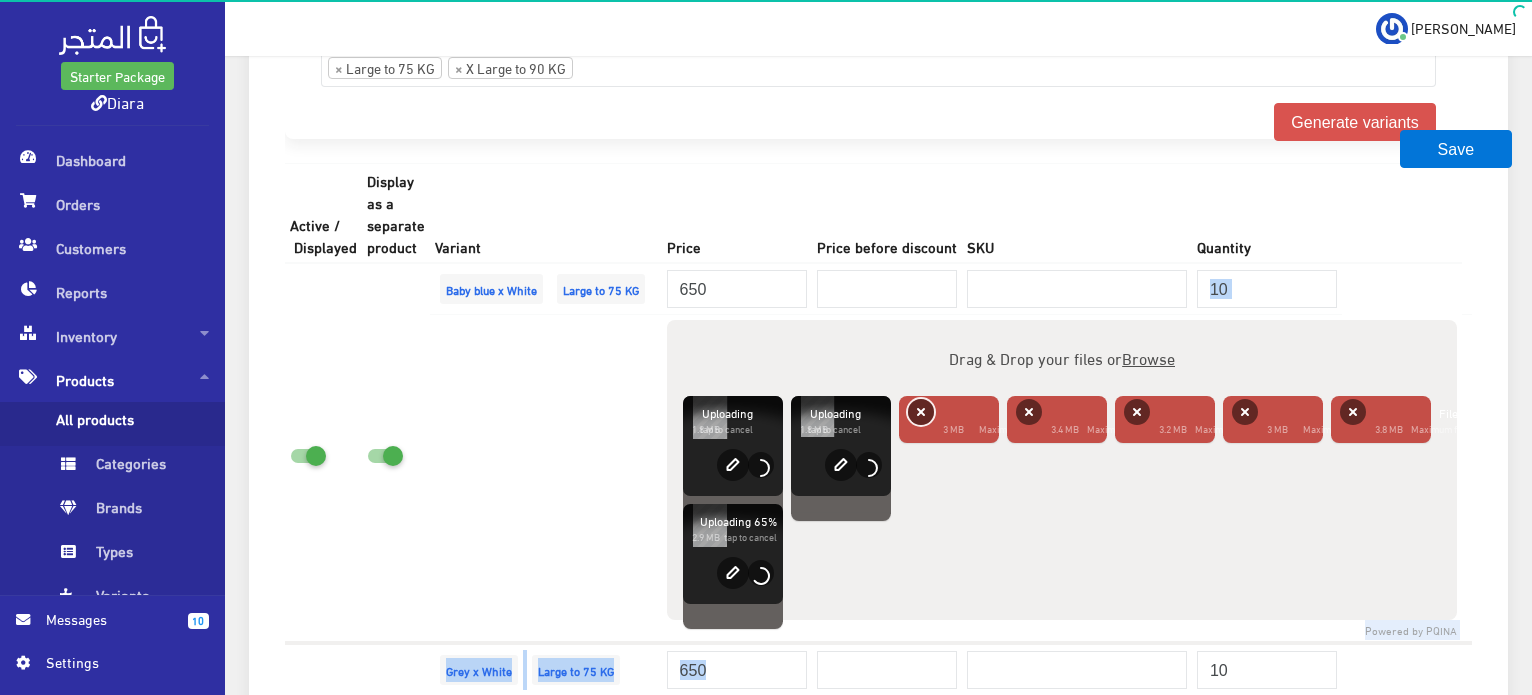 click on "Remove" at bounding box center [921, 412] 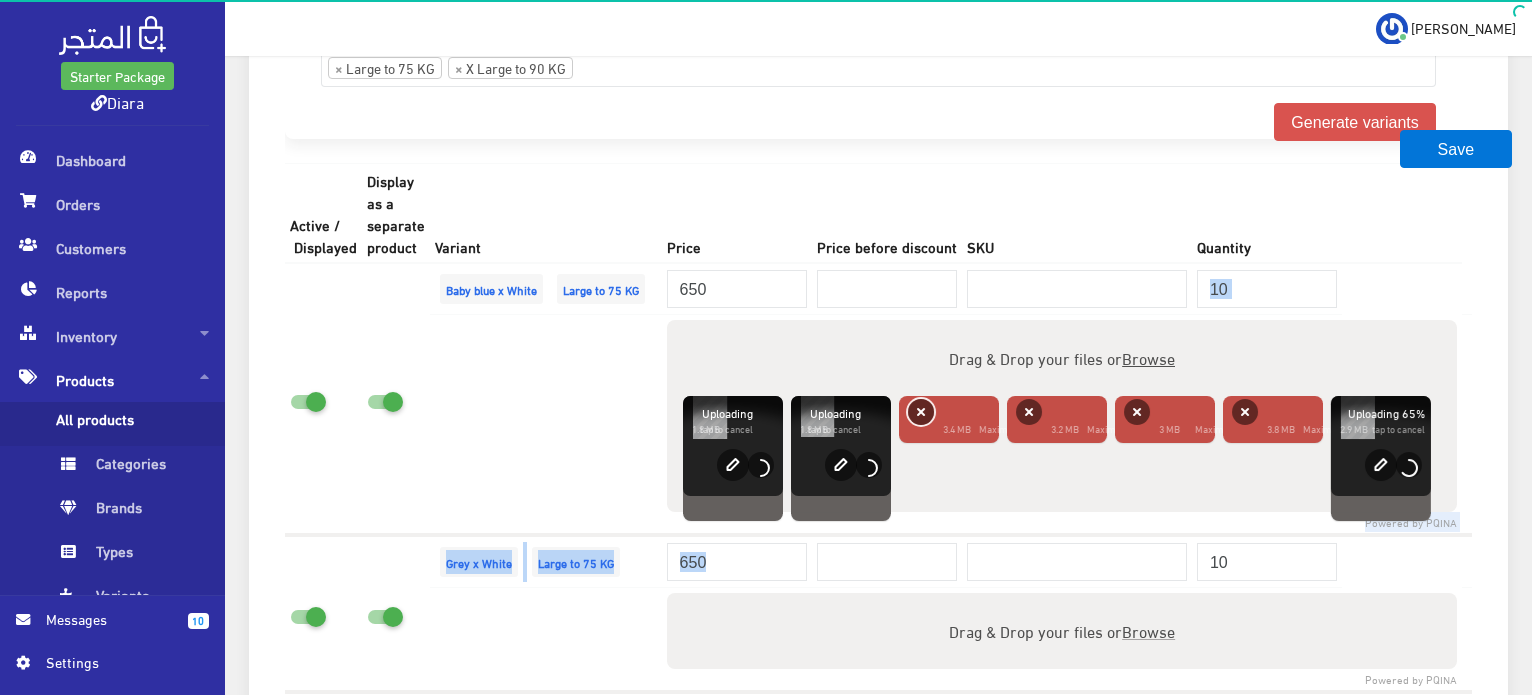 click on "Remove" at bounding box center [921, 412] 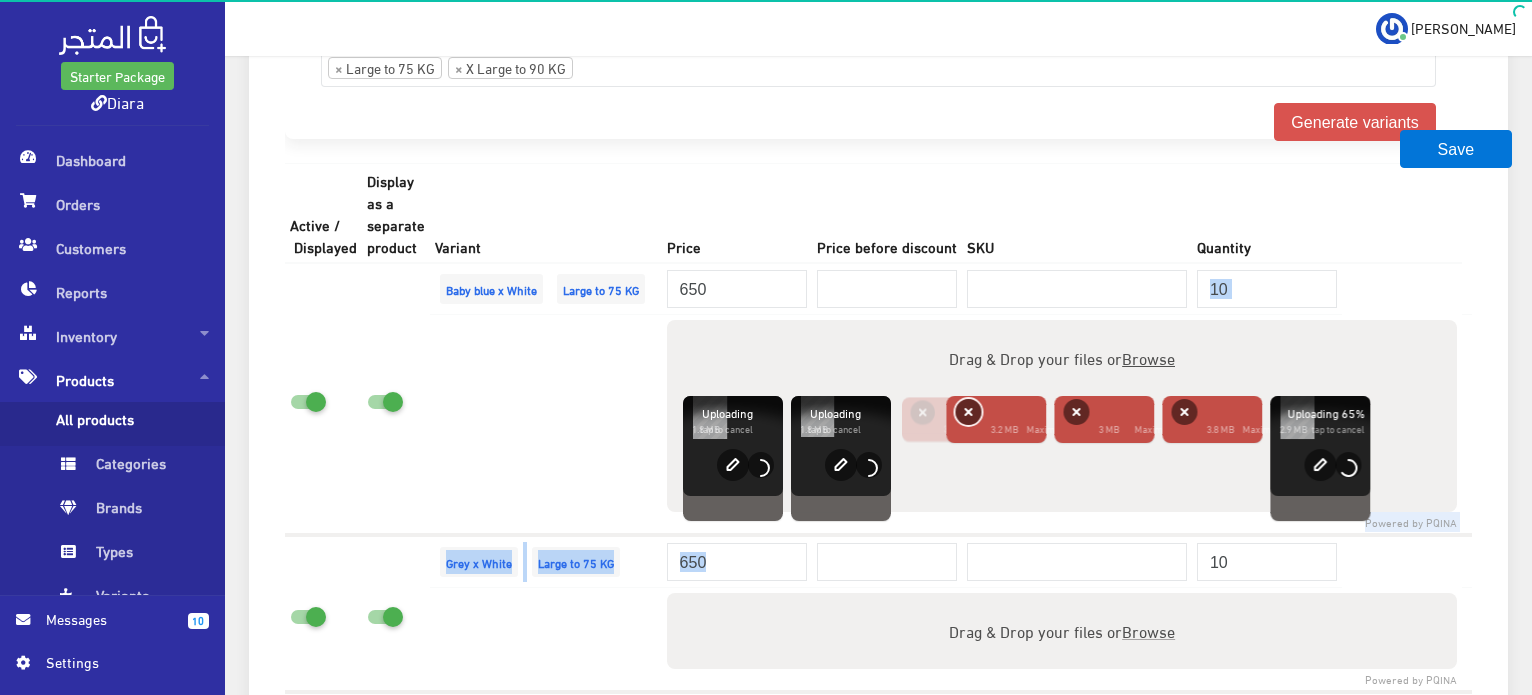 click on "Remove" at bounding box center [968, 412] 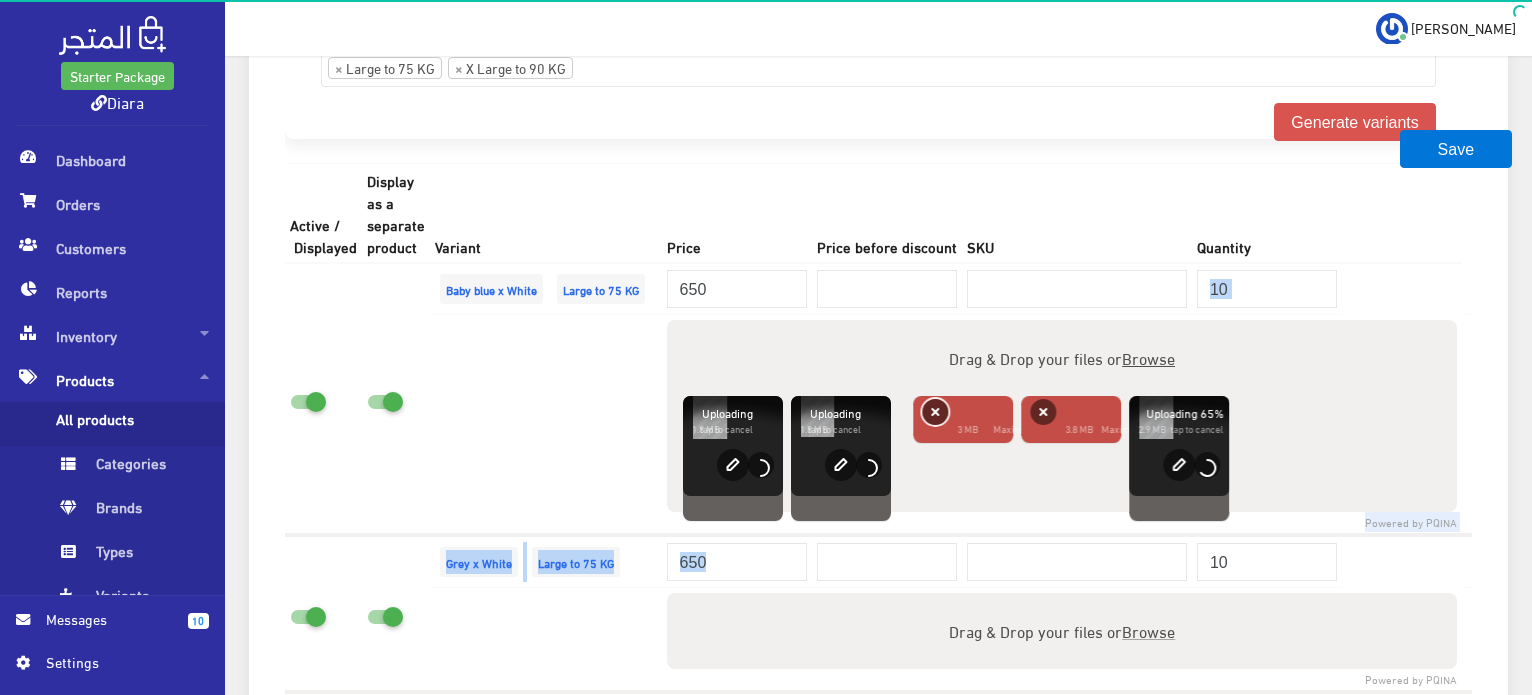 click on "Remove" at bounding box center (935, 412) 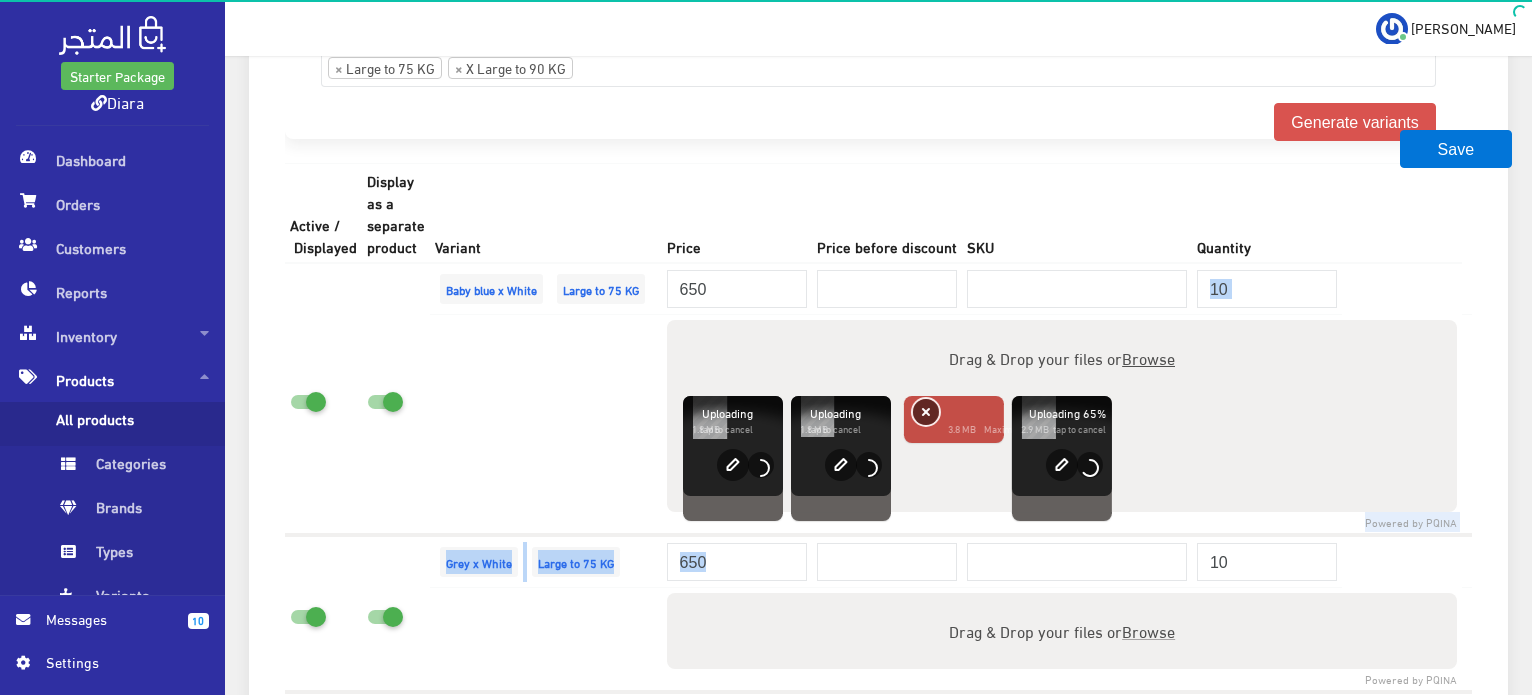 click on "Remove" at bounding box center (926, 412) 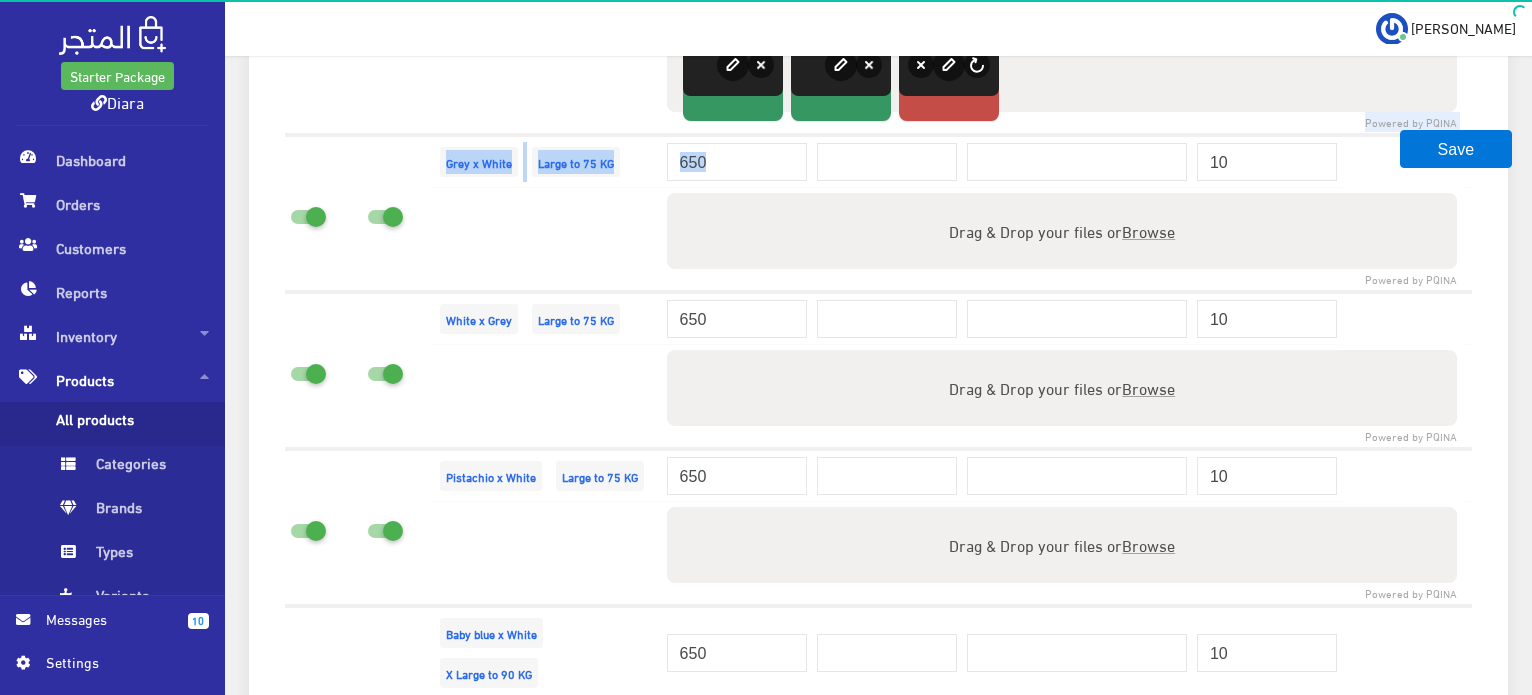 scroll, scrollTop: 1551, scrollLeft: 0, axis: vertical 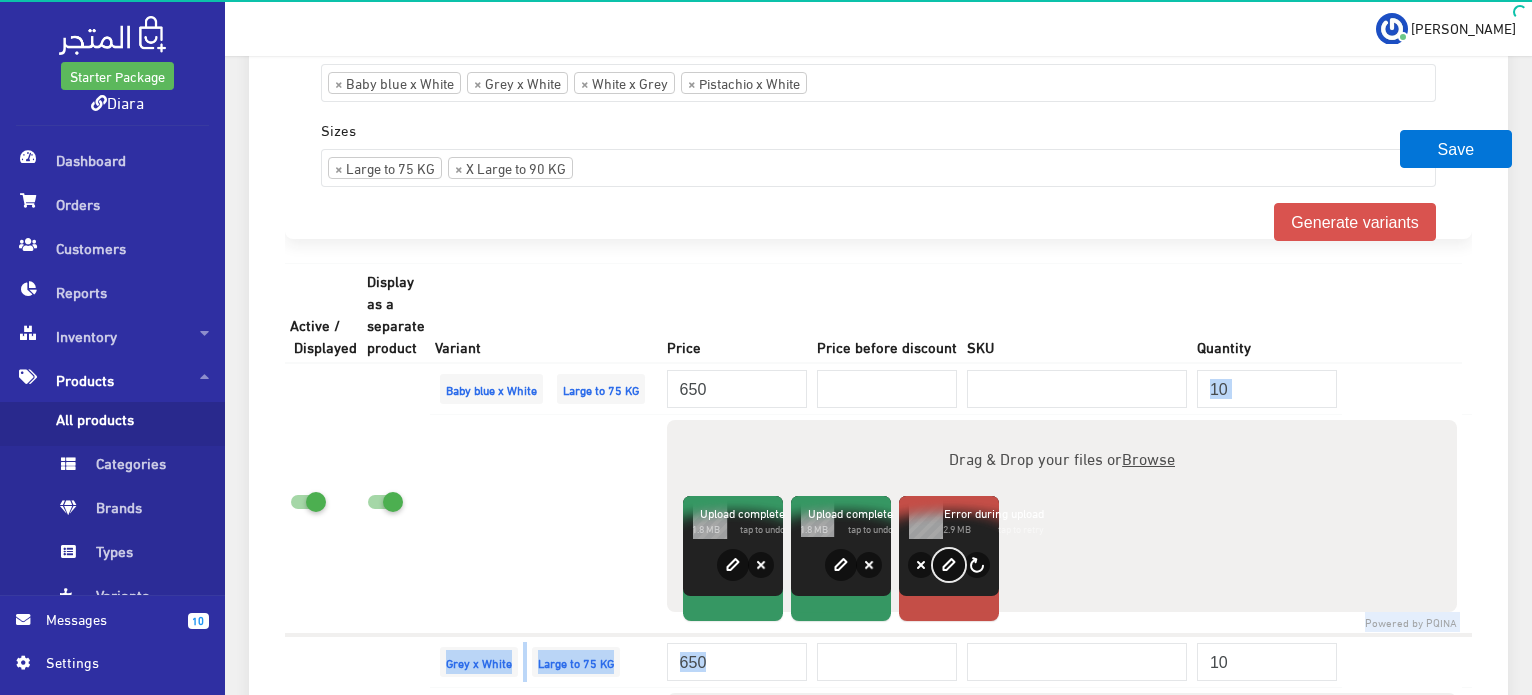 click on "edit" at bounding box center (949, 565) 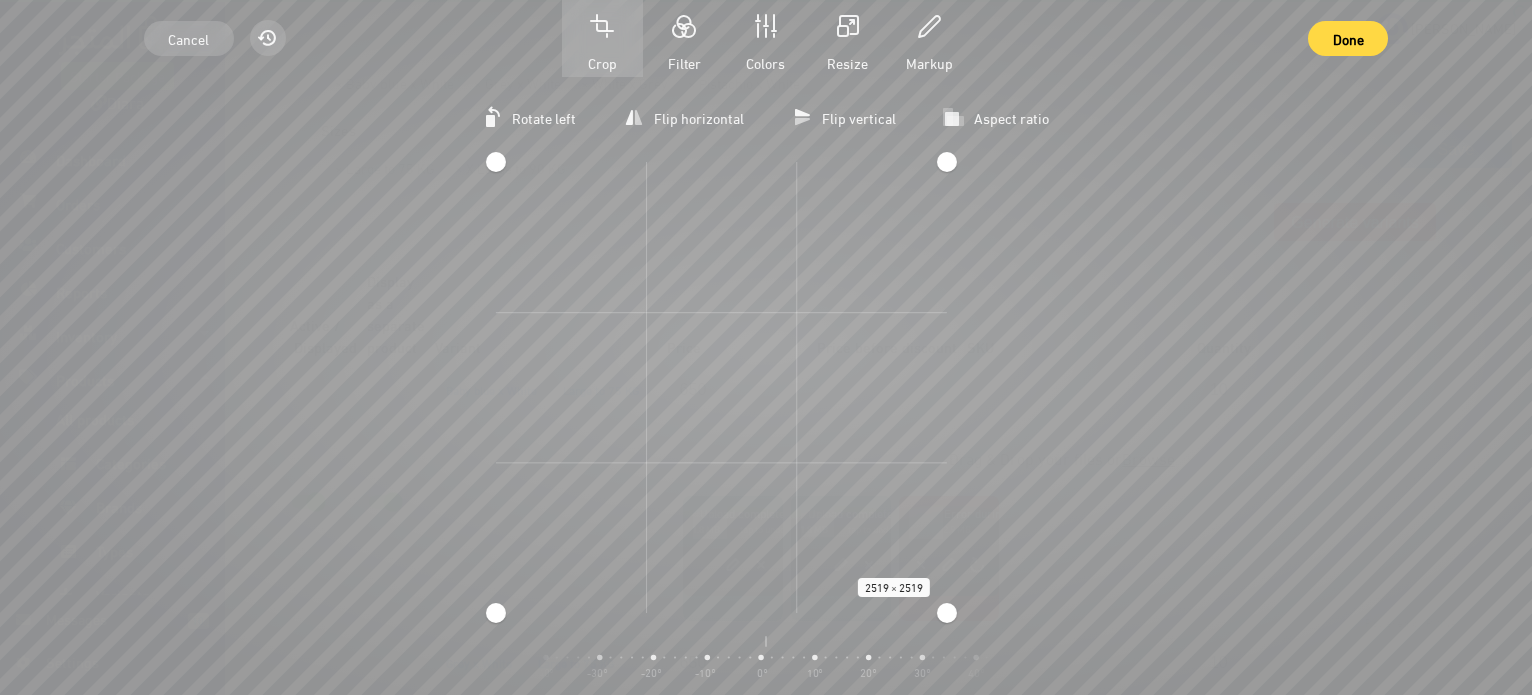 click on "Starter Package
Diara
Dashboard
Orders" at bounding box center (766, -1204) 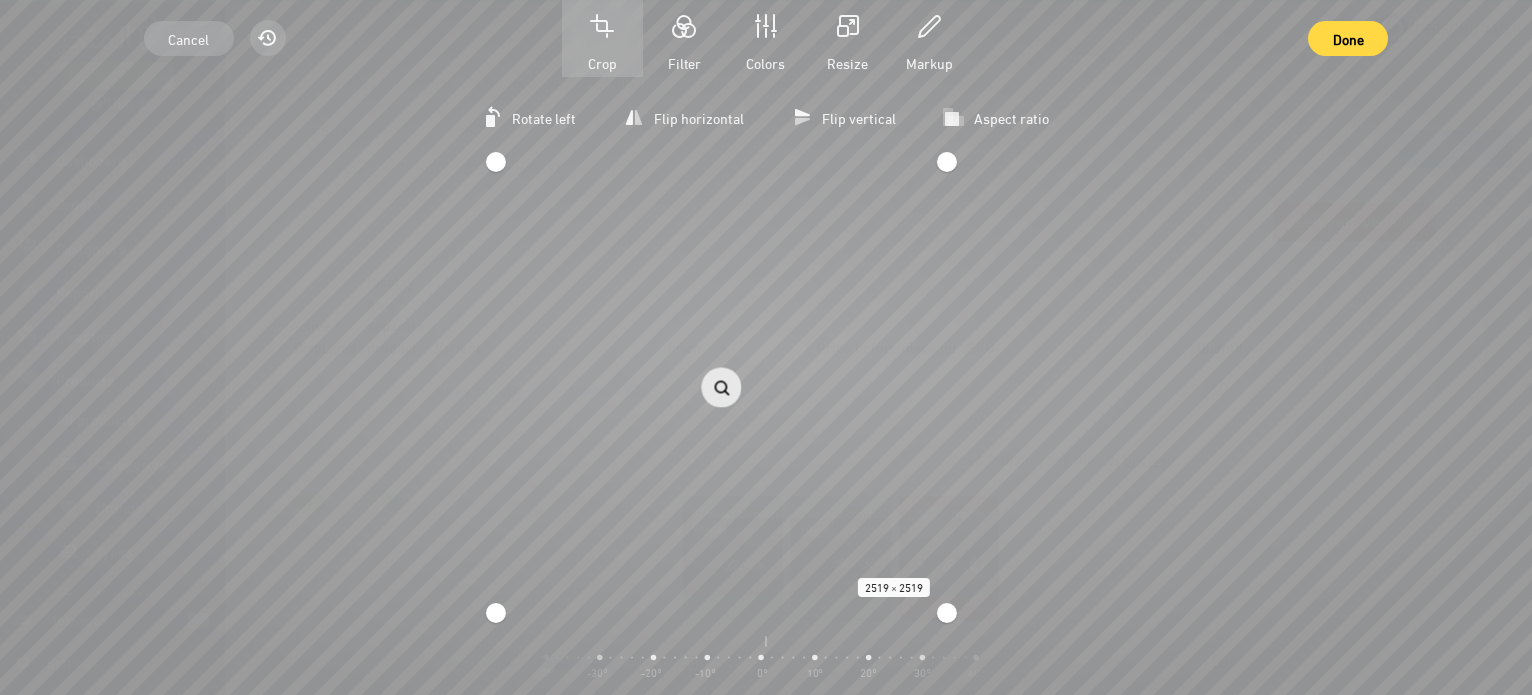 click on "Rotate left Flip horizontal Flip vertical Aspect ratio مربعة طولية عرضية 2519 × 2519 Zoom Center rotation -90° -80° -70° -60° -50° -40° -30° -20° -10° 0° 10° 20° 30° 40° 50° 60° 70° 80° 90°" at bounding box center [766, 386] 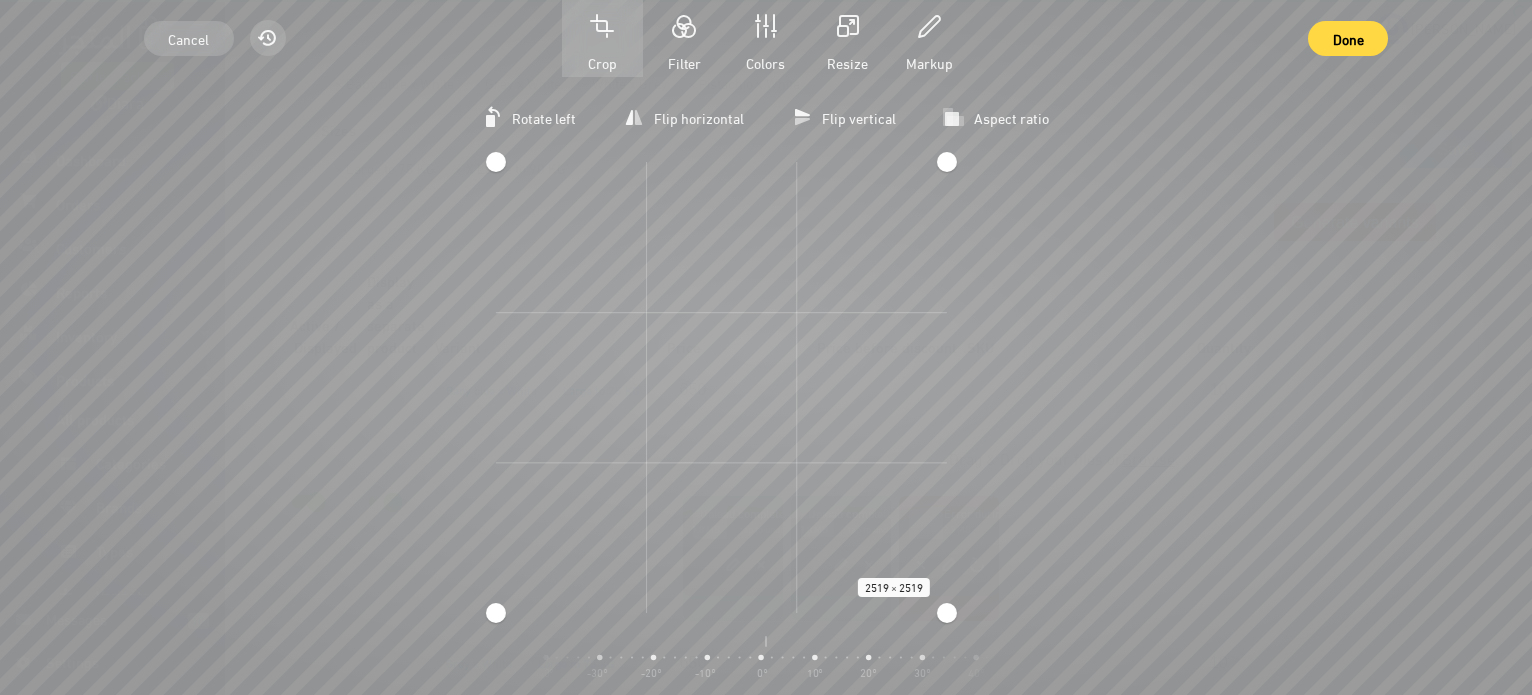 click on "Rotate left Flip horizontal Flip vertical Aspect ratio مربعة طولية عرضية 2519 × 2519 Zoom Center rotation -90° -80° -70° -60° -50° -40° -30° -20° -10° 0° 10° 20° 30° 40° 50° 60° 70° 80° 90°" at bounding box center (766, 386) 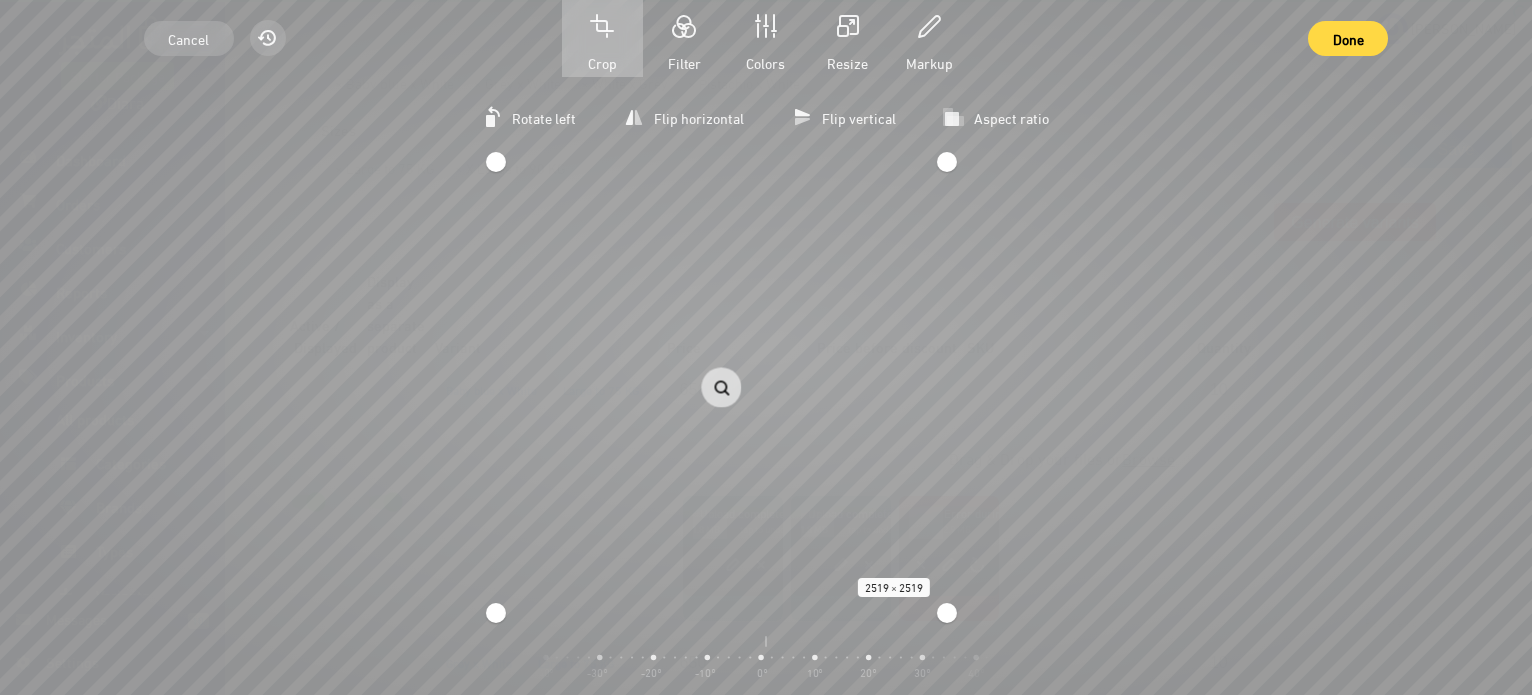 click 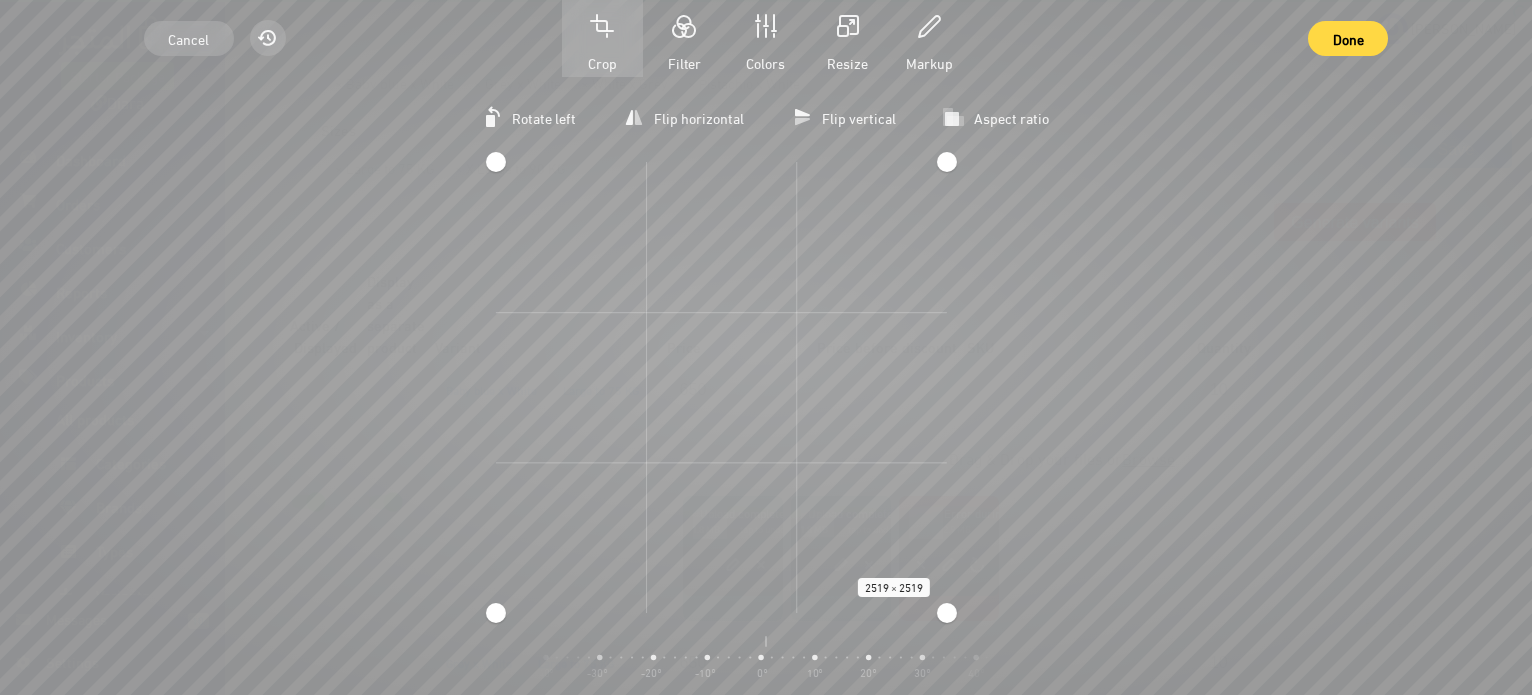 click on "Rotate left Flip horizontal Flip vertical Aspect ratio مربعة طولية عرضية 2519 × 2519 Zoom Center rotation -90° -80° -70° -60° -50° -40° -30° -20° -10° 0° 10° 20° 30° 40° 50° 60° 70° 80° 90°" at bounding box center [766, 386] 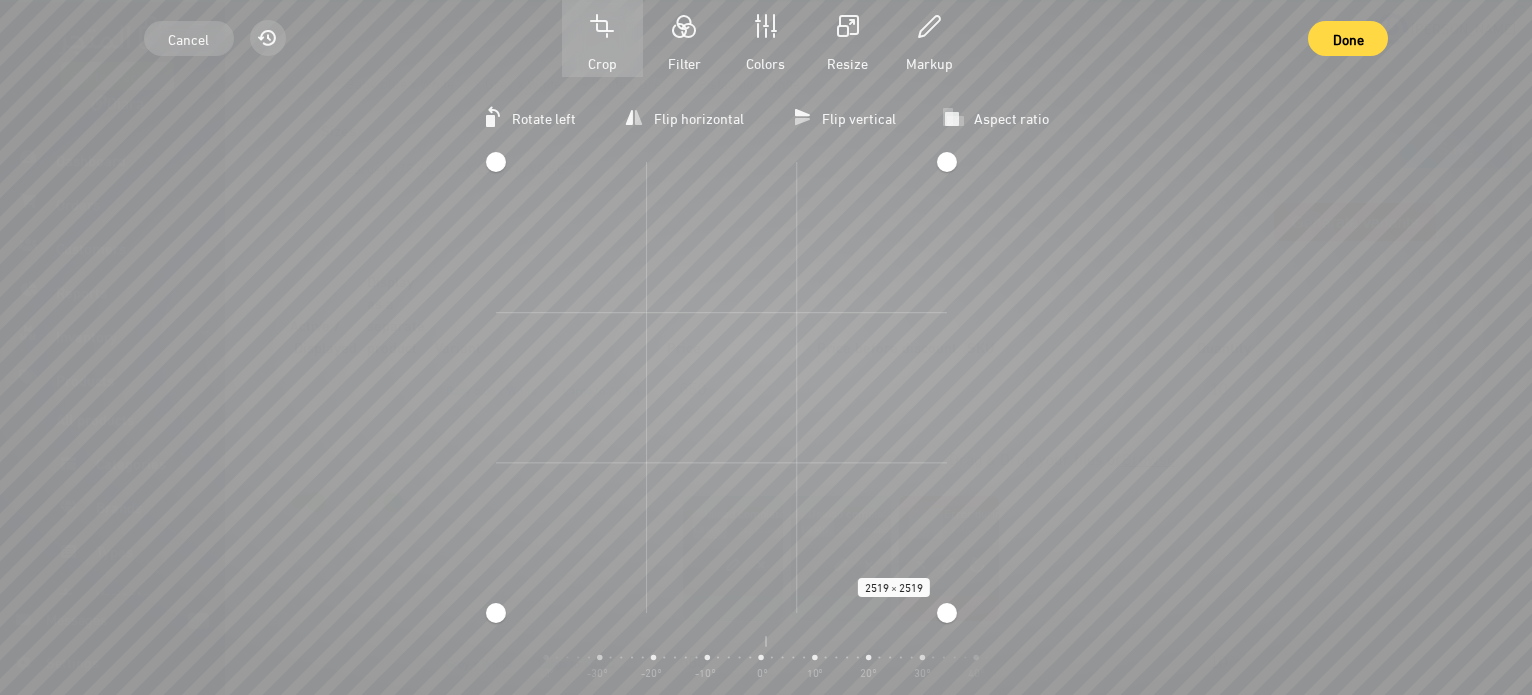 click on "Starter Package
Diara
Dashboard
Orders" at bounding box center (766, -1204) 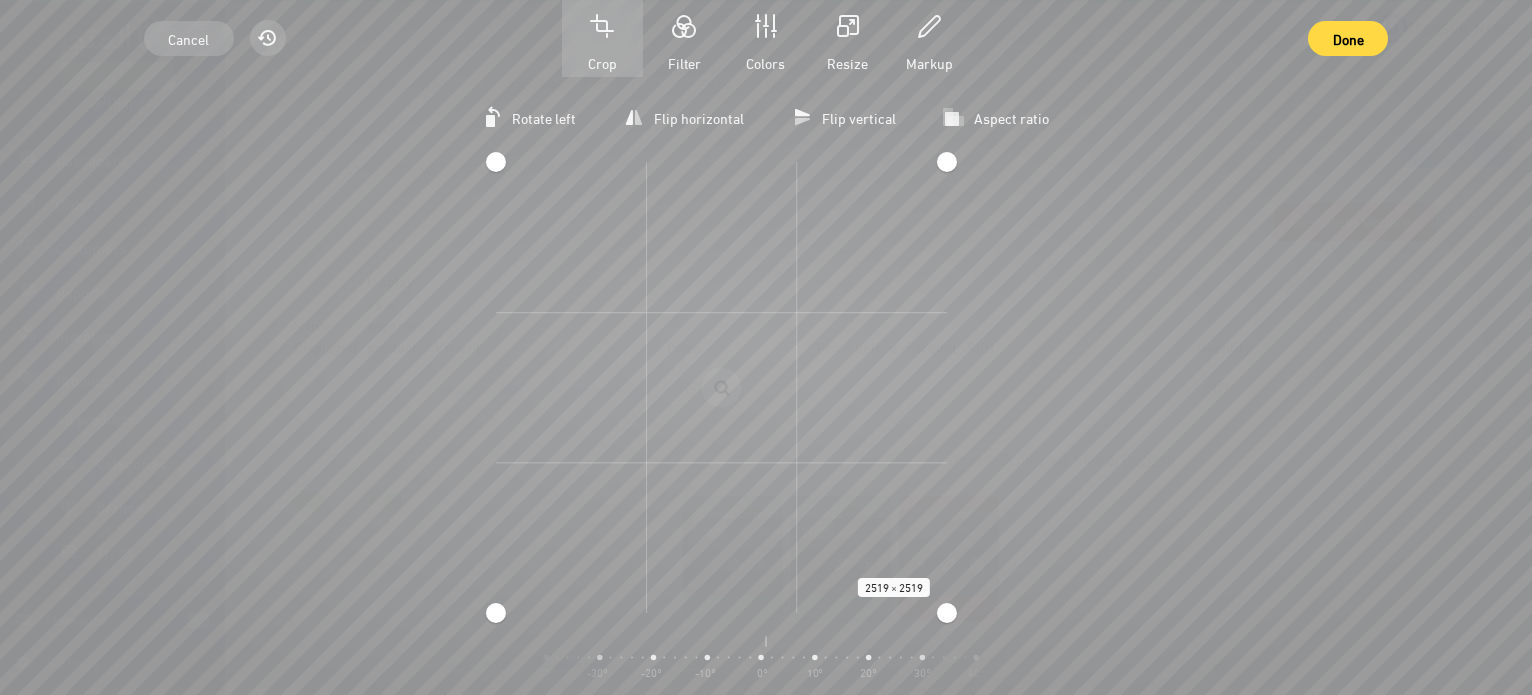 click on "Rotate left Flip horizontal Flip vertical Aspect ratio مربعة طولية عرضية 2519 × 2519 Zoom Center rotation -90° -80° -70° -60° -50° -40° -30° -20° -10° 0° 10° 20° 30° 40° 50° 60° 70° 80° 90°" at bounding box center (766, 386) 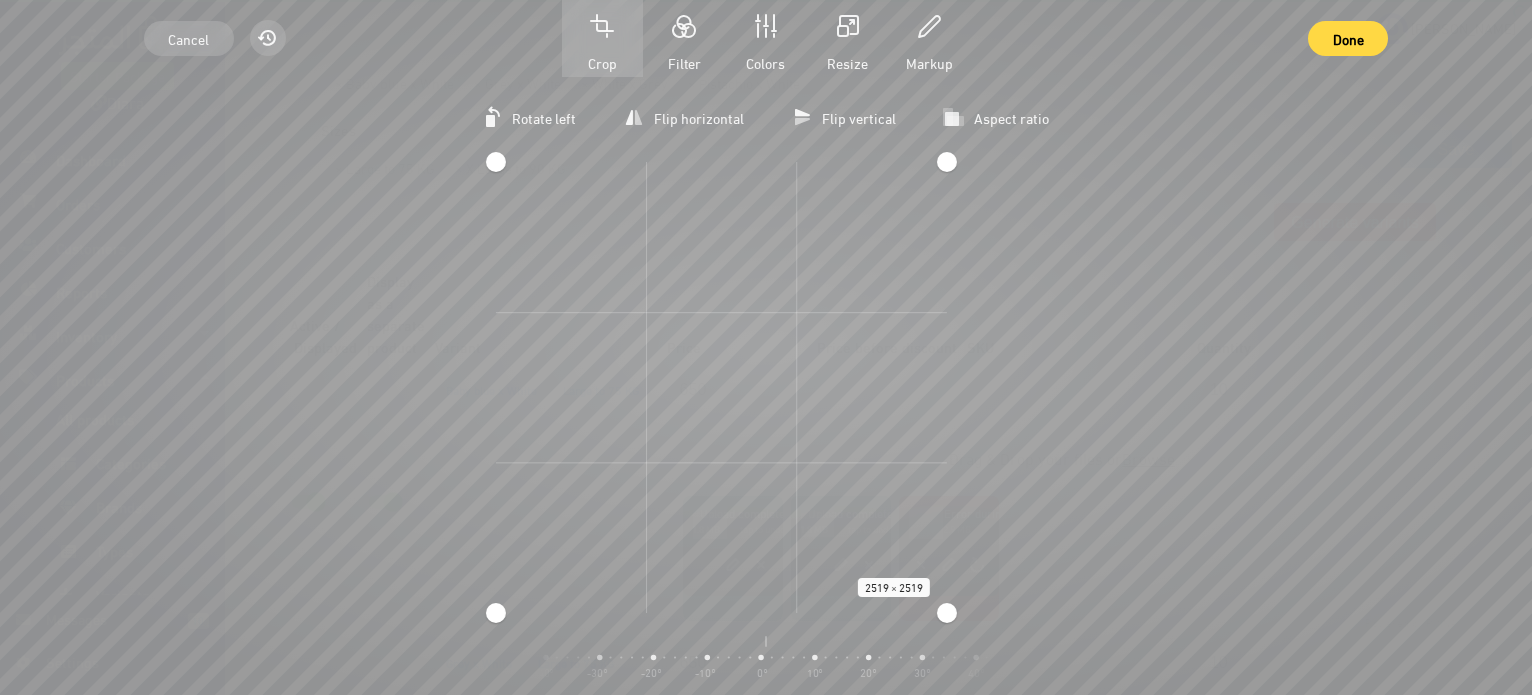 click on "Cancel Reset Crop Filter Colors Resize Markup Done Rotate left Flip horizontal Flip vertical Aspect ratio مربعة طولية عرضية 2519 × 2519 Zoom Center rotation -90° -80° -70° -60° -50° -40° -30° -20° -10° 0° 10° 20° 30° 40° 50° 60° 70° 80° 90°" at bounding box center [766, 347] 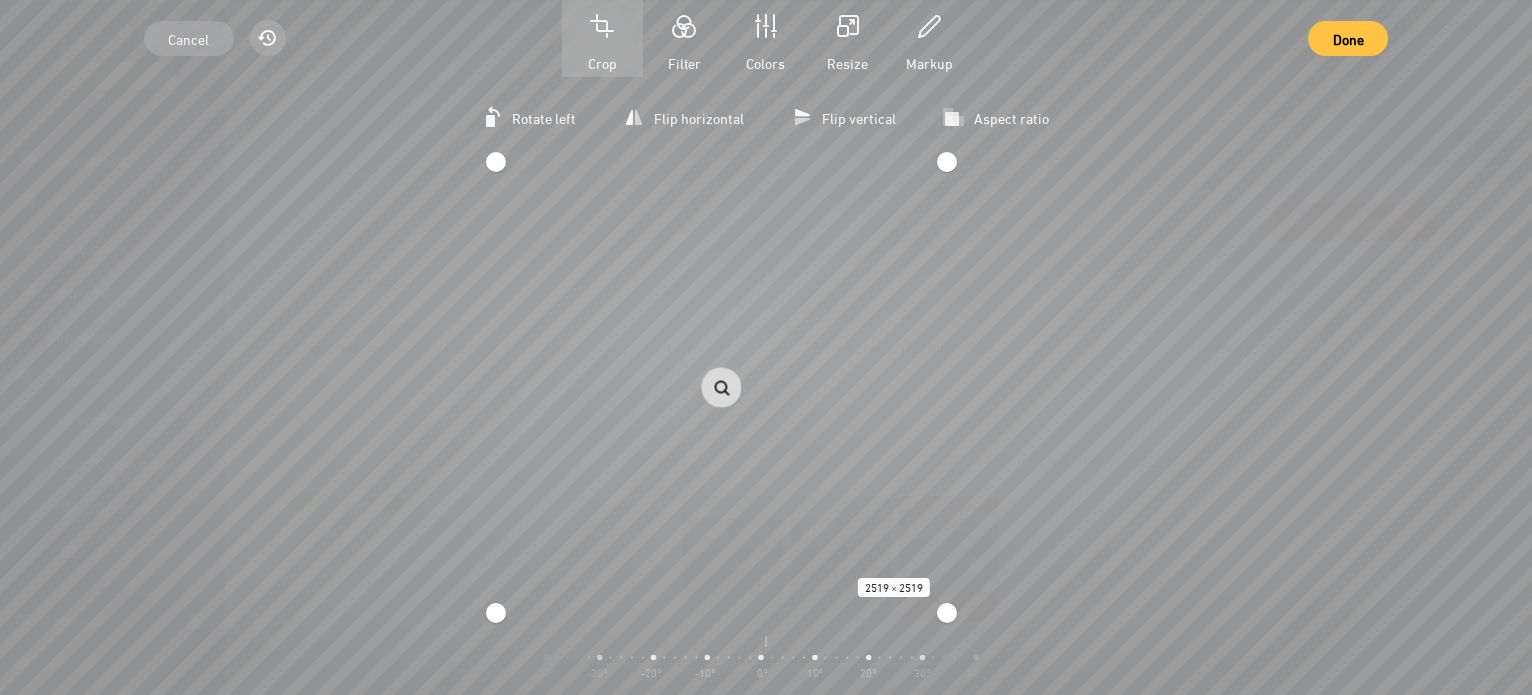 click on "Done" at bounding box center (1348, 38) 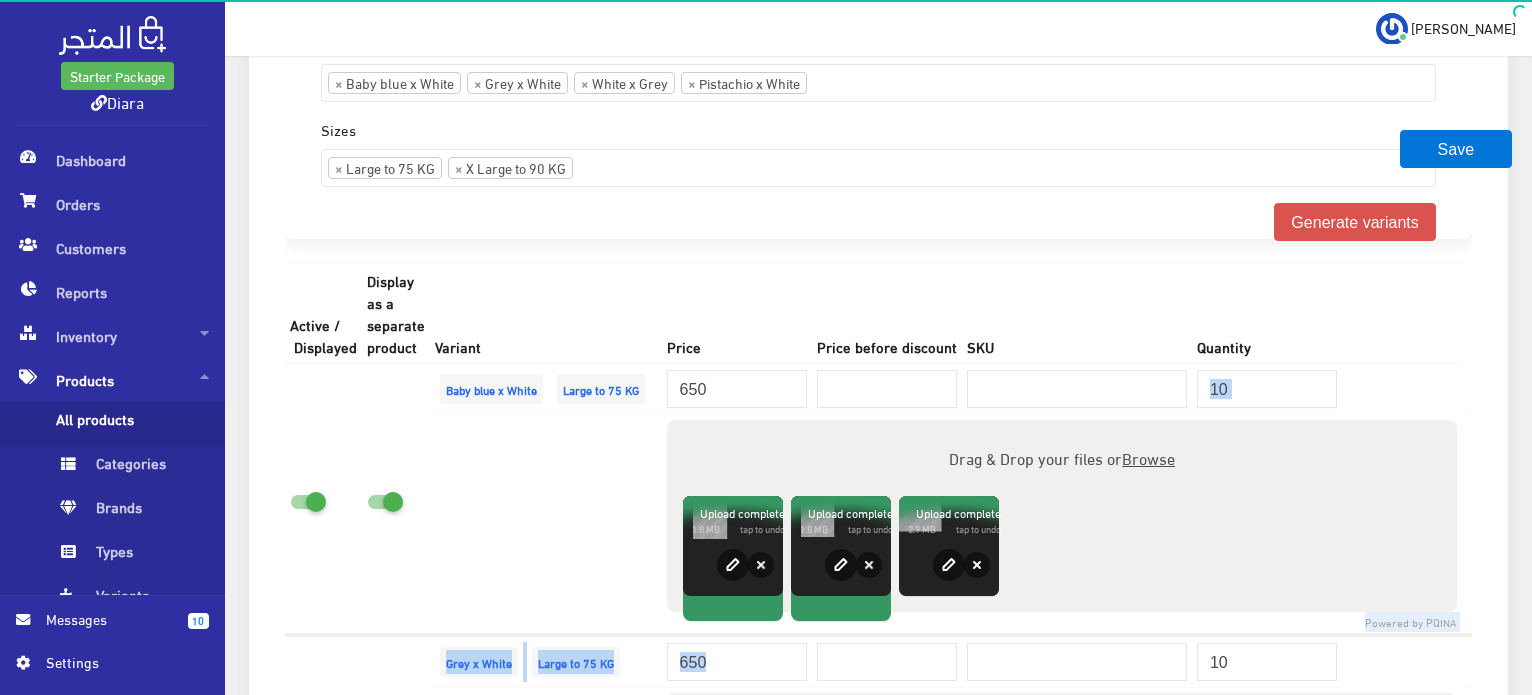 click on "Browse" at bounding box center (1148, 457) 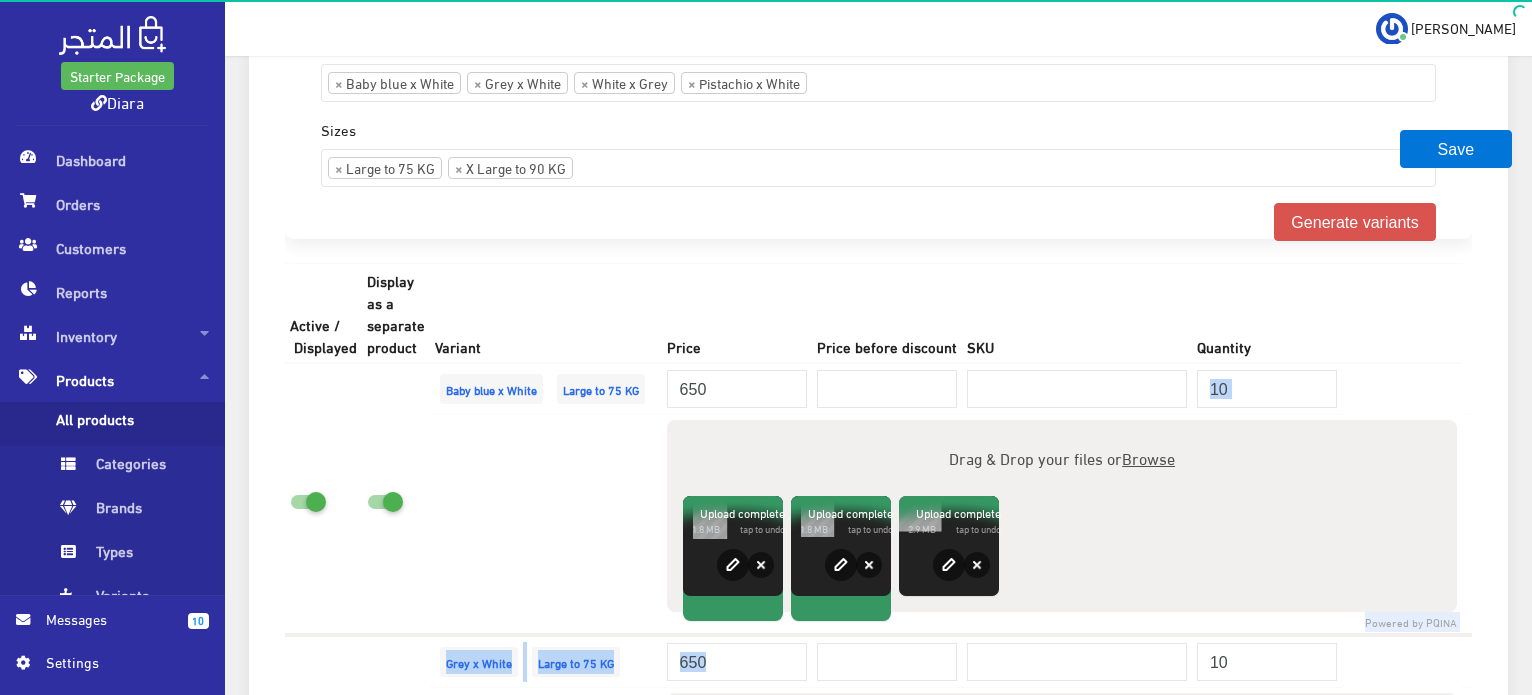 type on "C:\fakepath\IMG_9482.JPG" 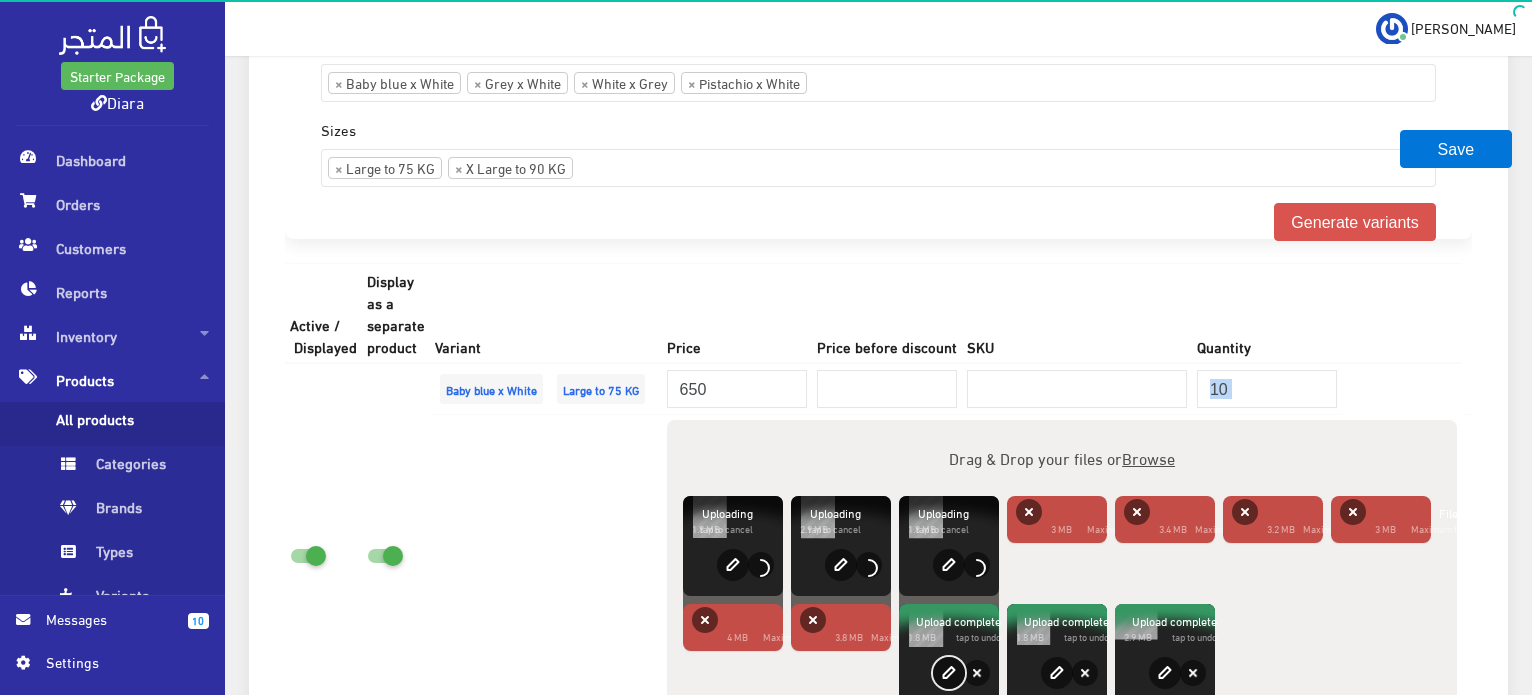 scroll, scrollTop: 1851, scrollLeft: 0, axis: vertical 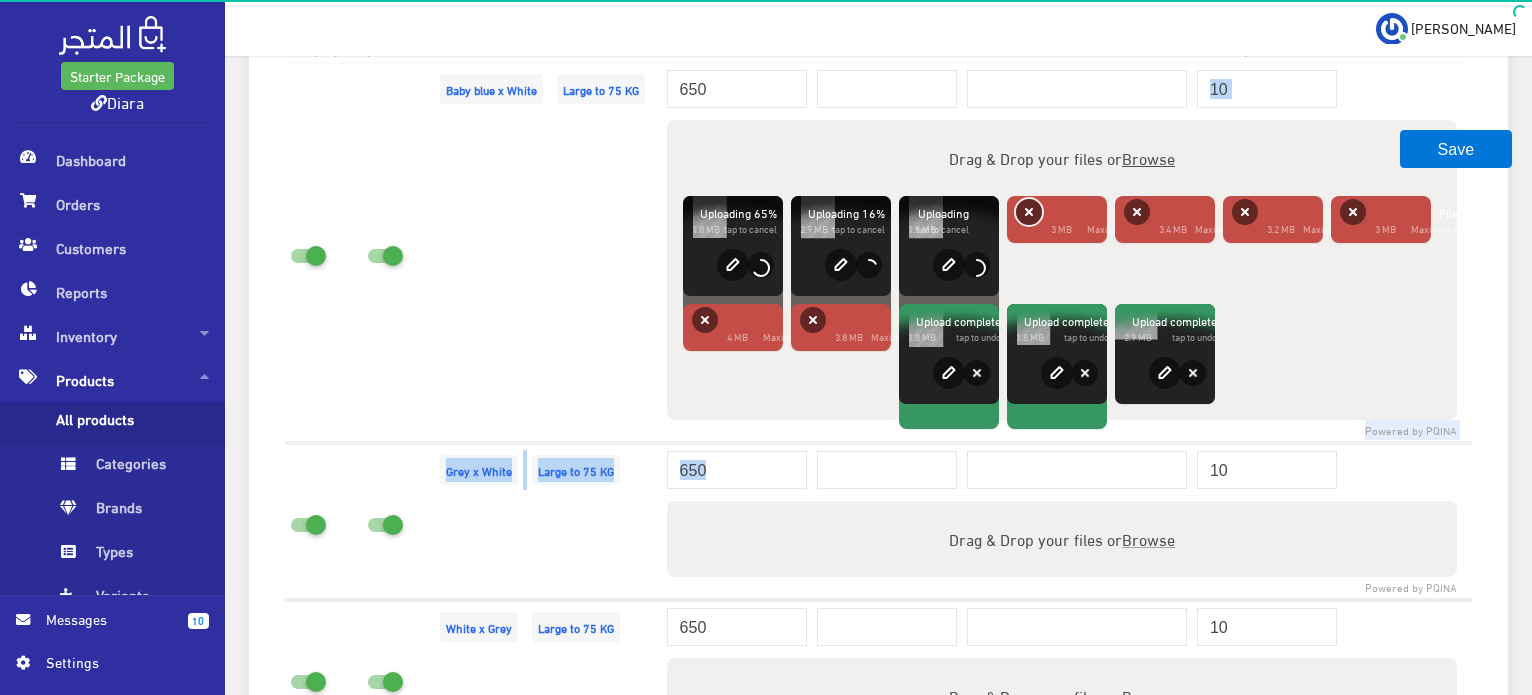 click on "Remove" at bounding box center [1029, 212] 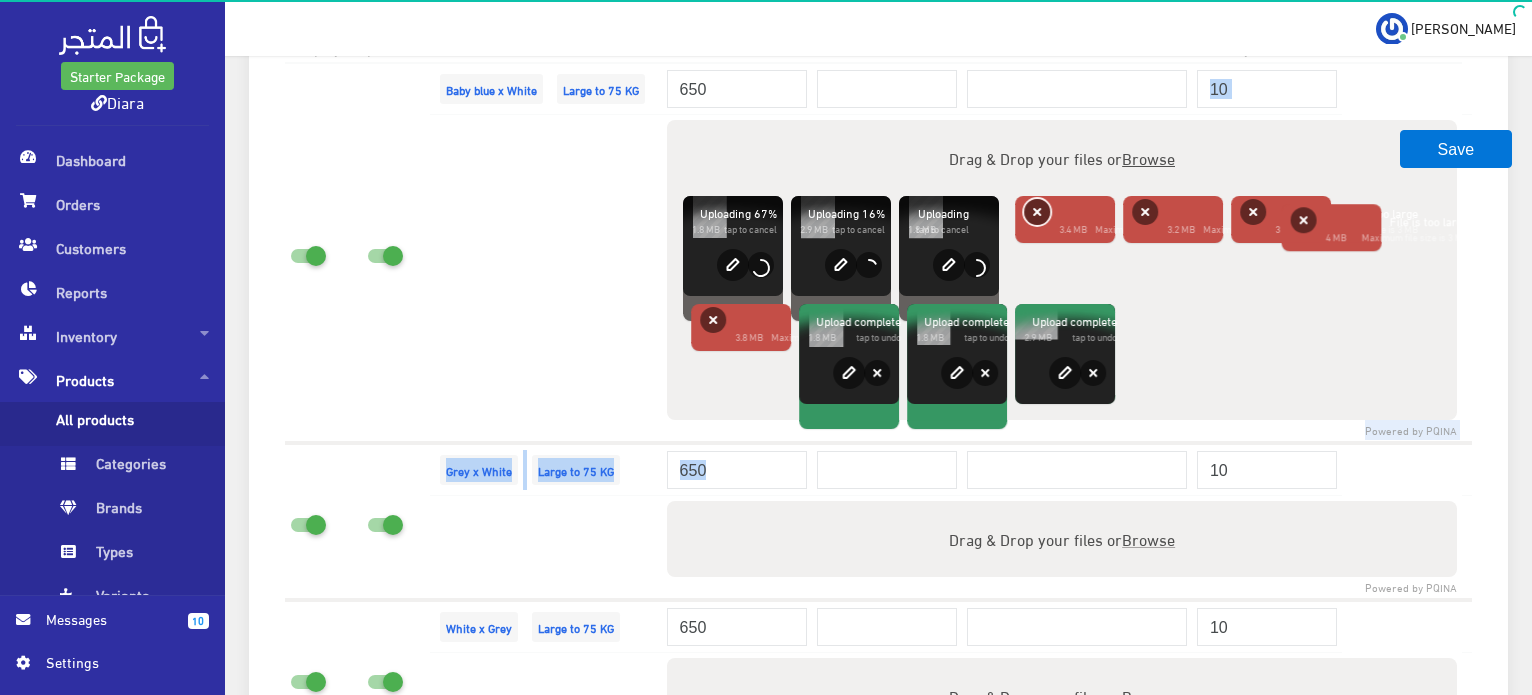 click on "Remove" at bounding box center (1037, 212) 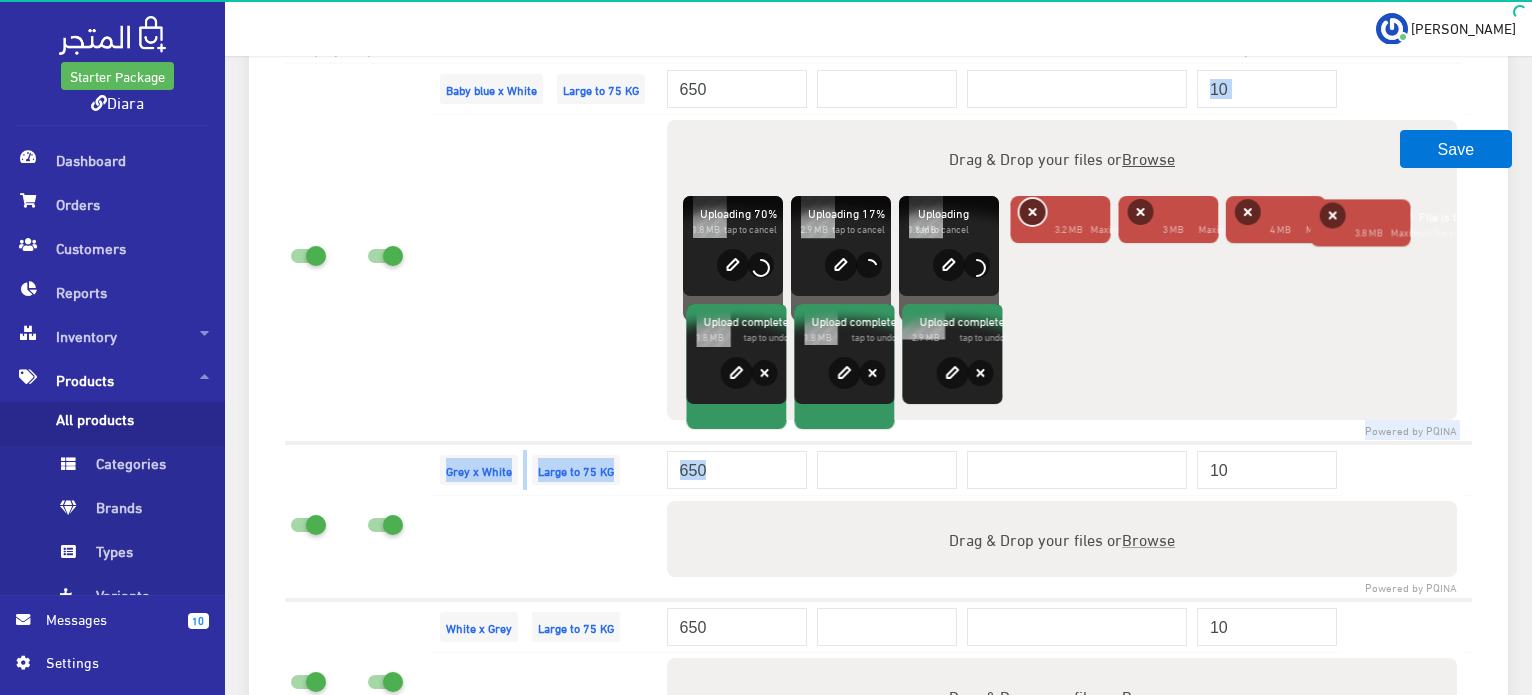click on "Remove" at bounding box center [1032, 212] 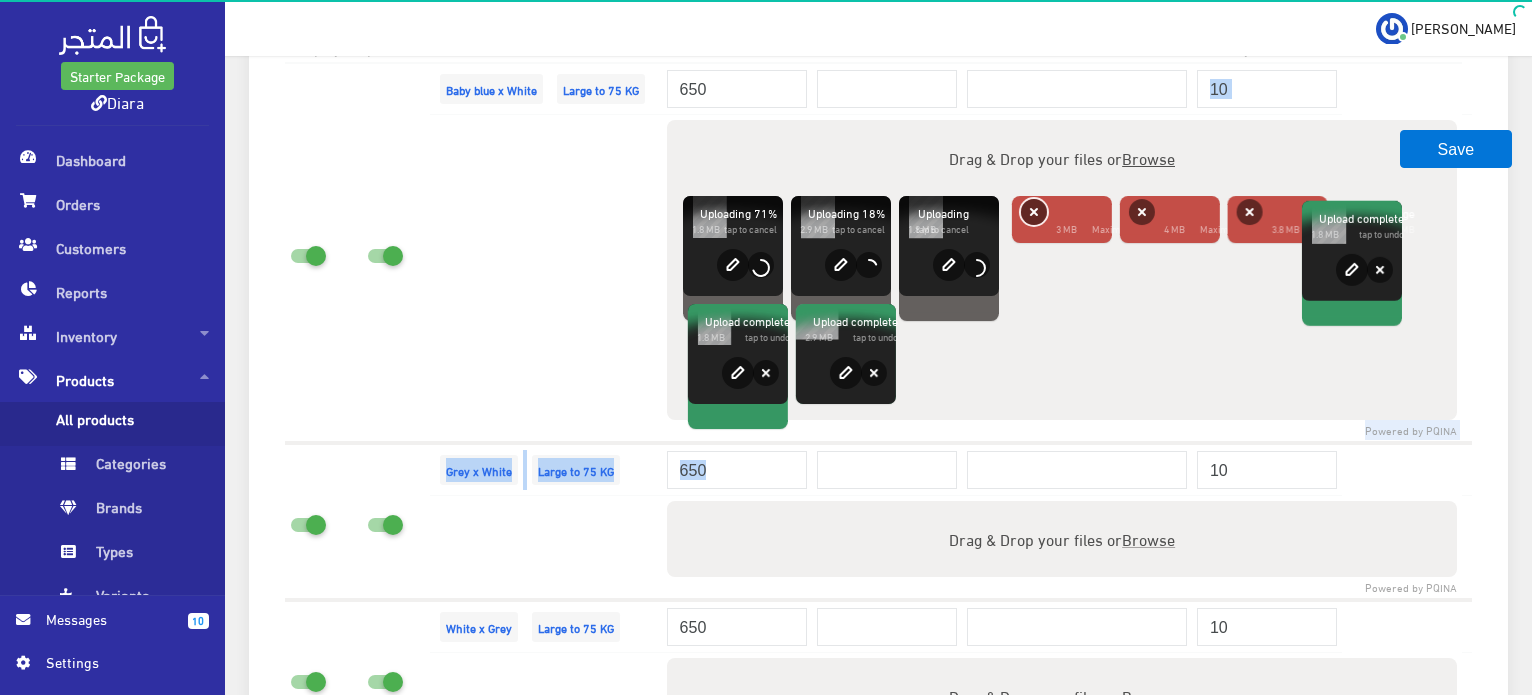 click on "Remove" at bounding box center [1033, 212] 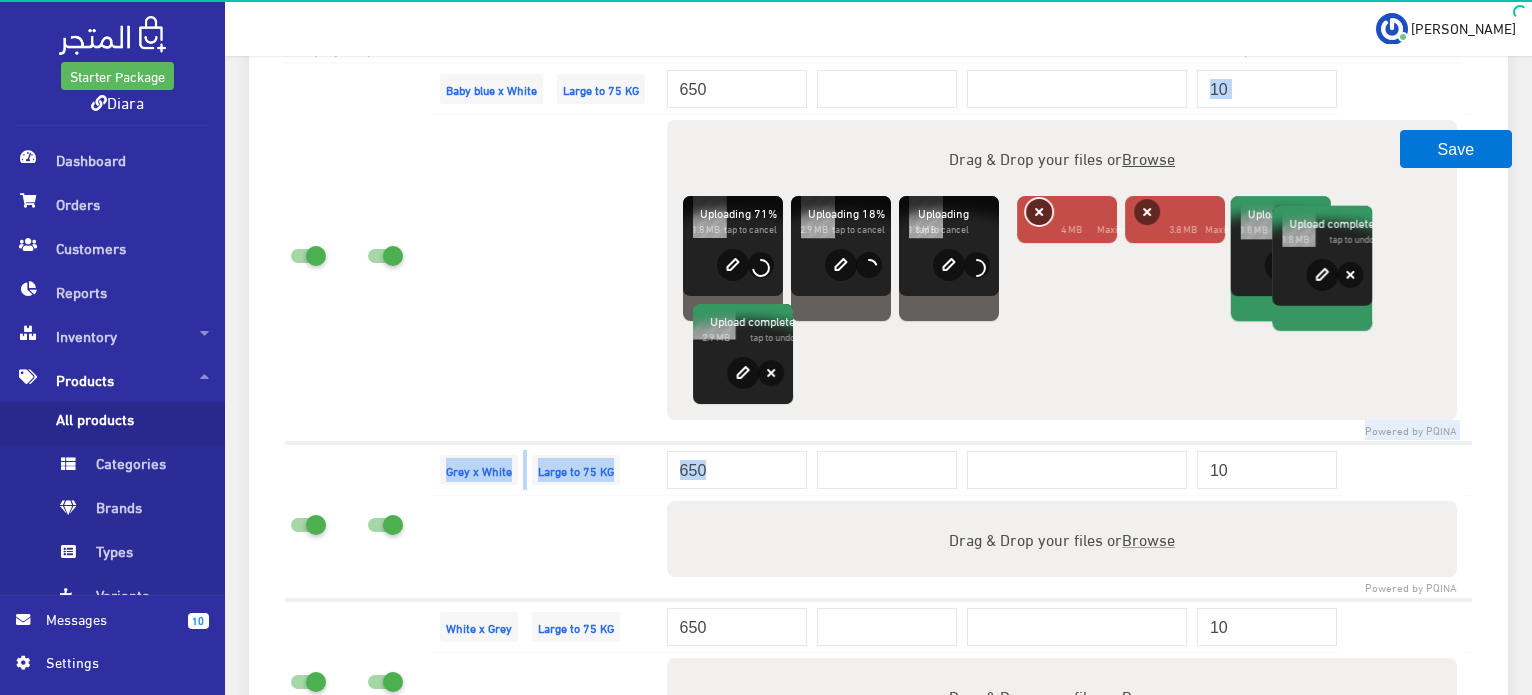 click on "Remove" at bounding box center [1039, 212] 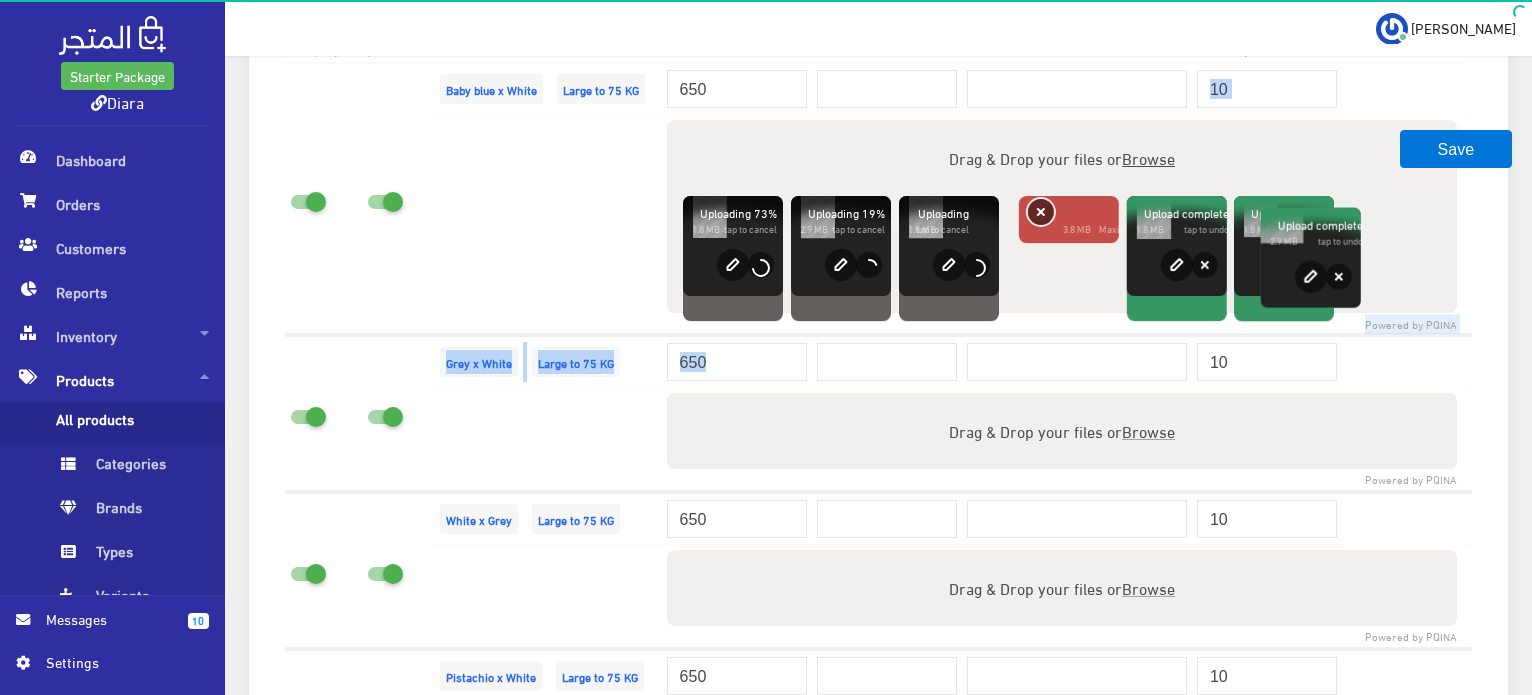 click on "Remove" at bounding box center (1040, 212) 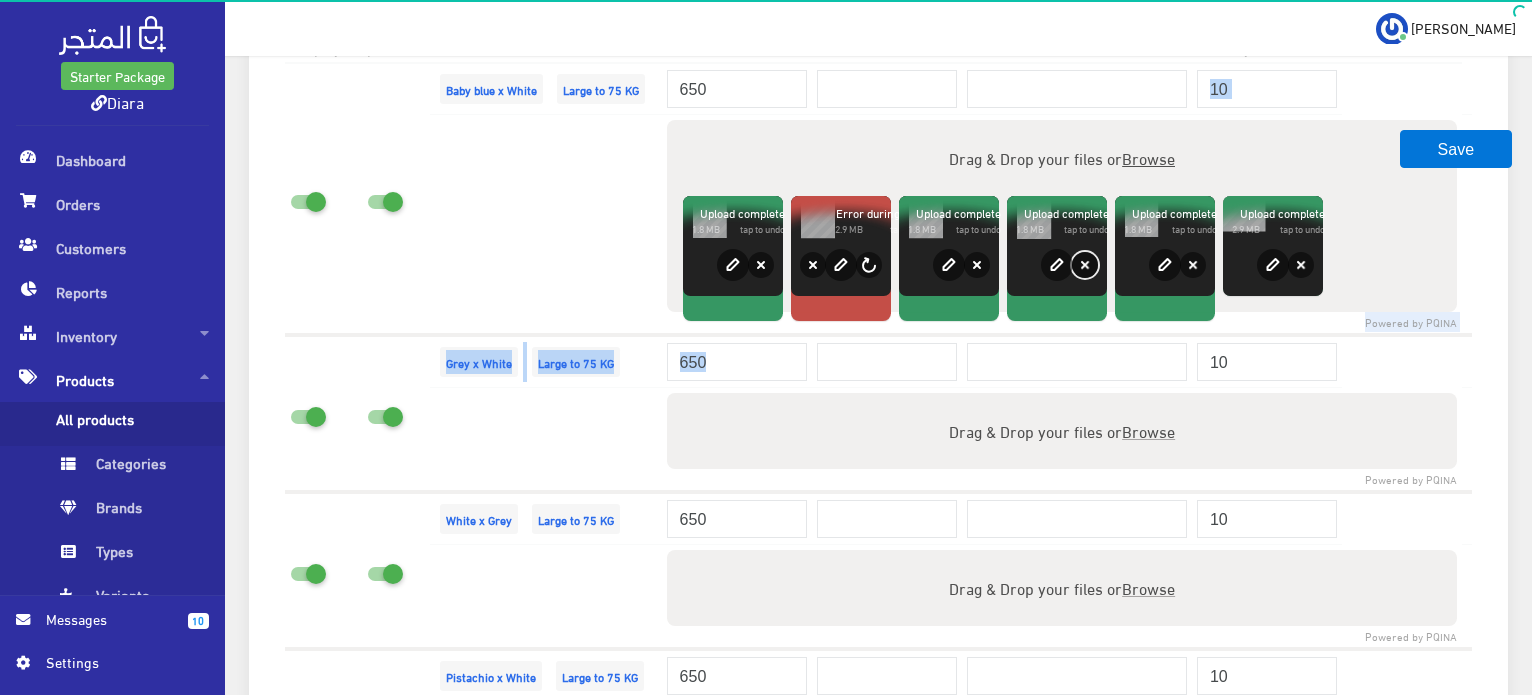click on "Remove" at bounding box center [1085, 265] 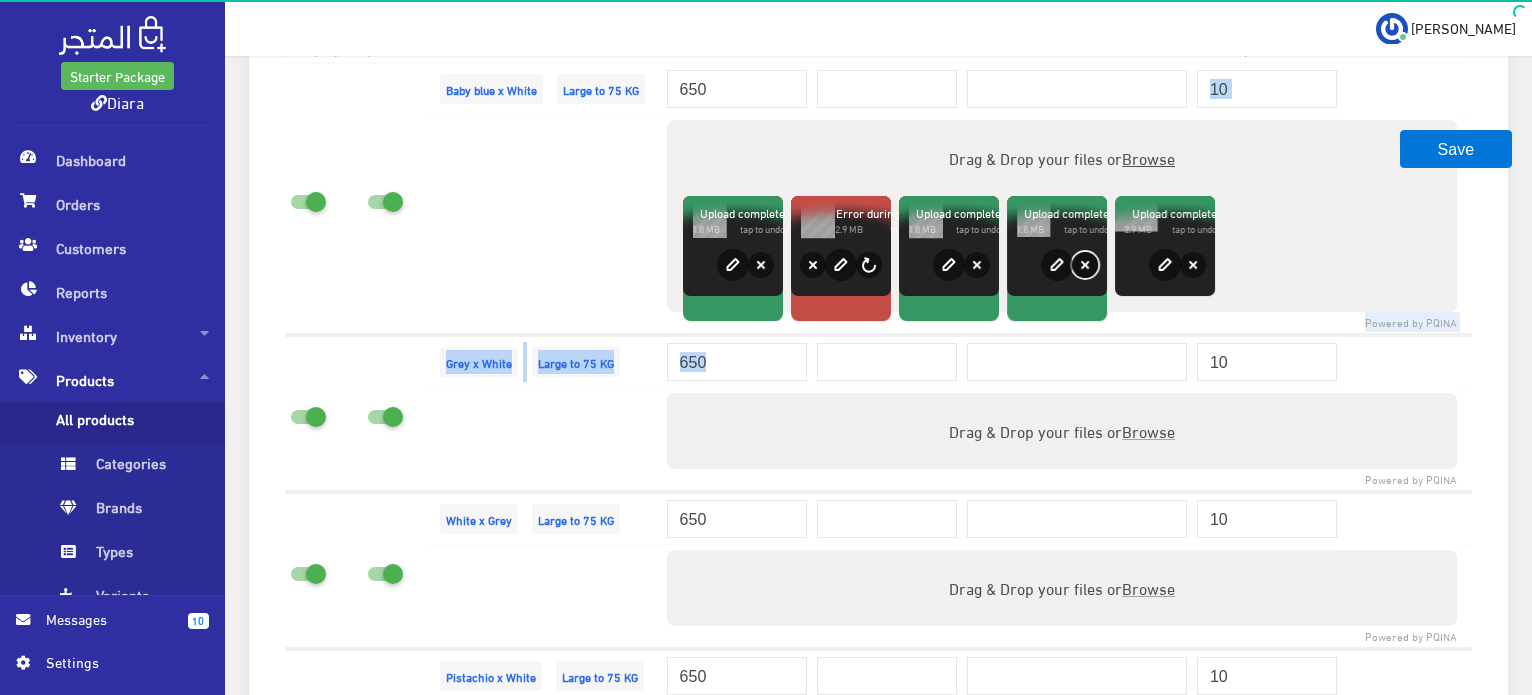 click on "Remove" at bounding box center (1085, 265) 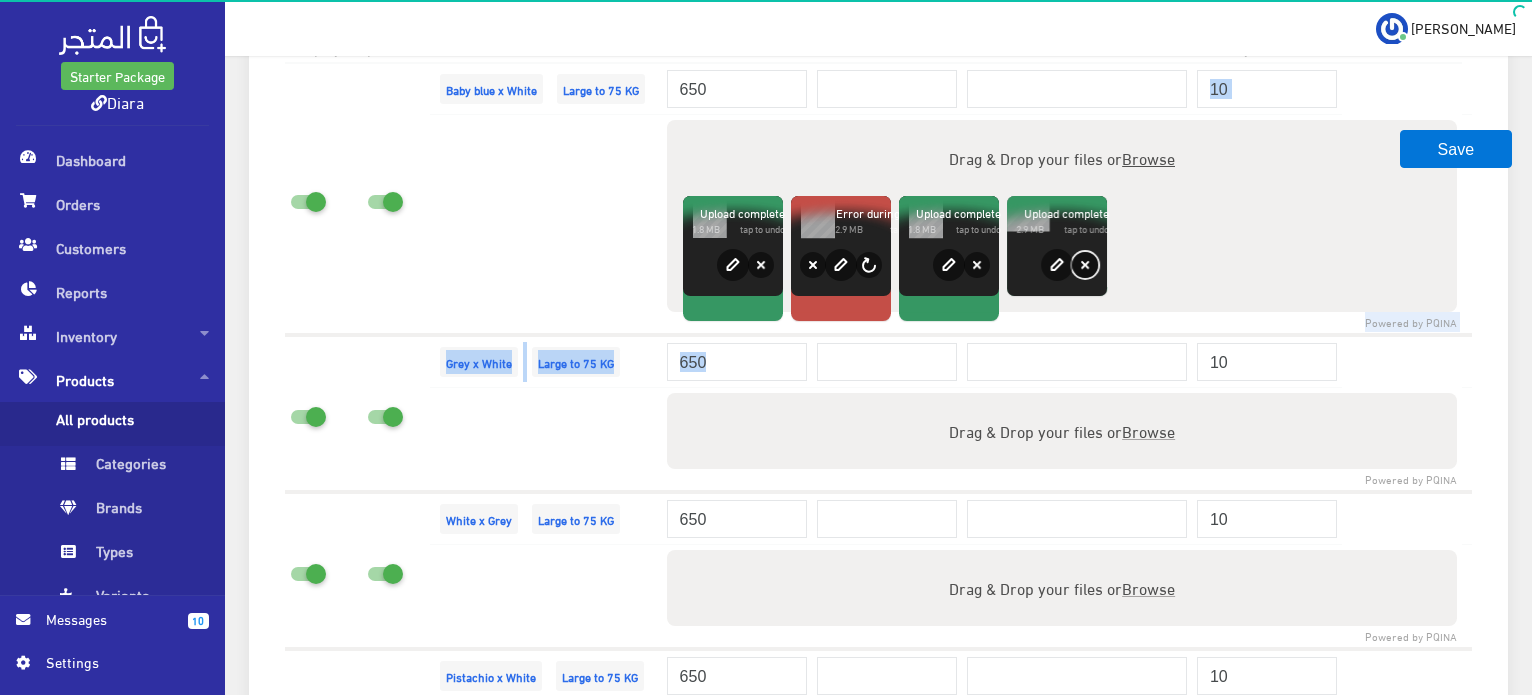 click on "Remove" at bounding box center (1085, 265) 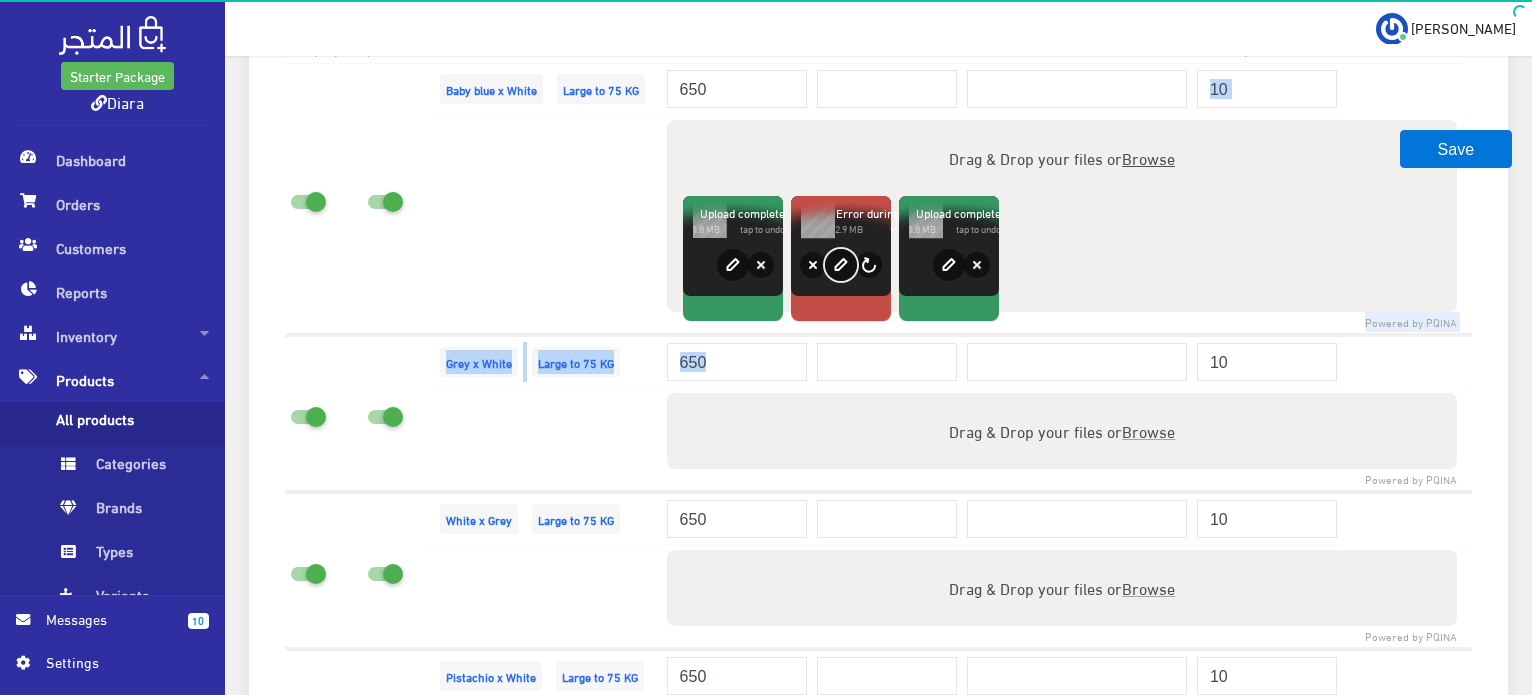 click on "edit" at bounding box center (841, 265) 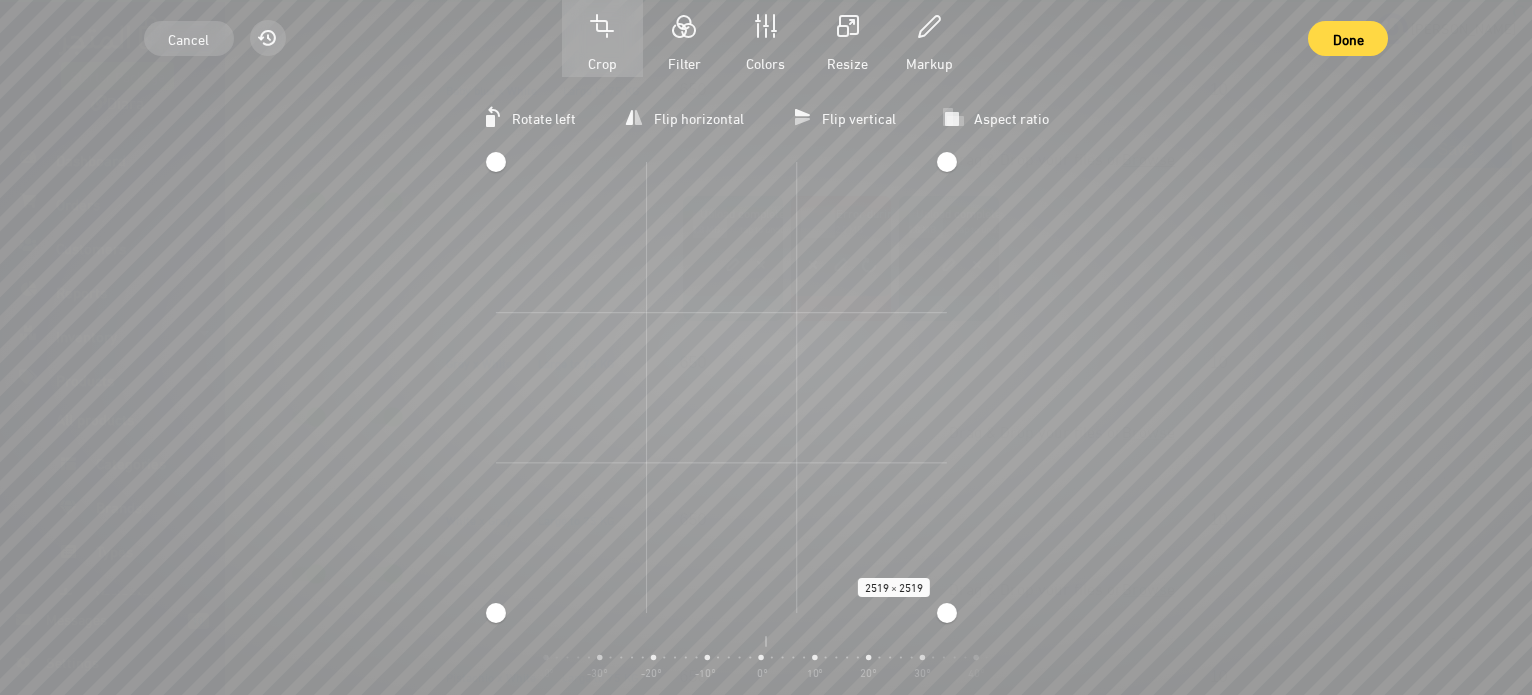 click on "Starter Package
Diara
Dashboard
Orders" at bounding box center (766, -1504) 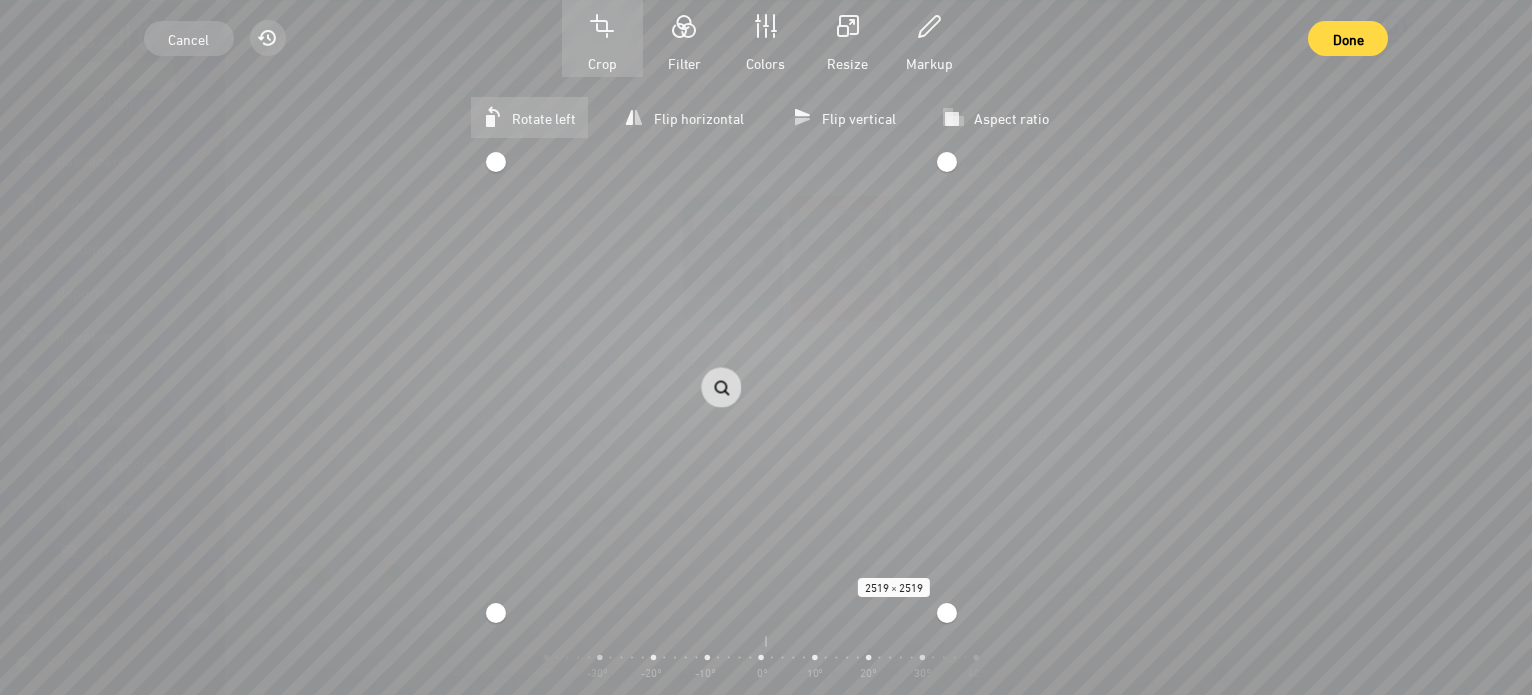 click on "Rotate left" at bounding box center [544, 117] 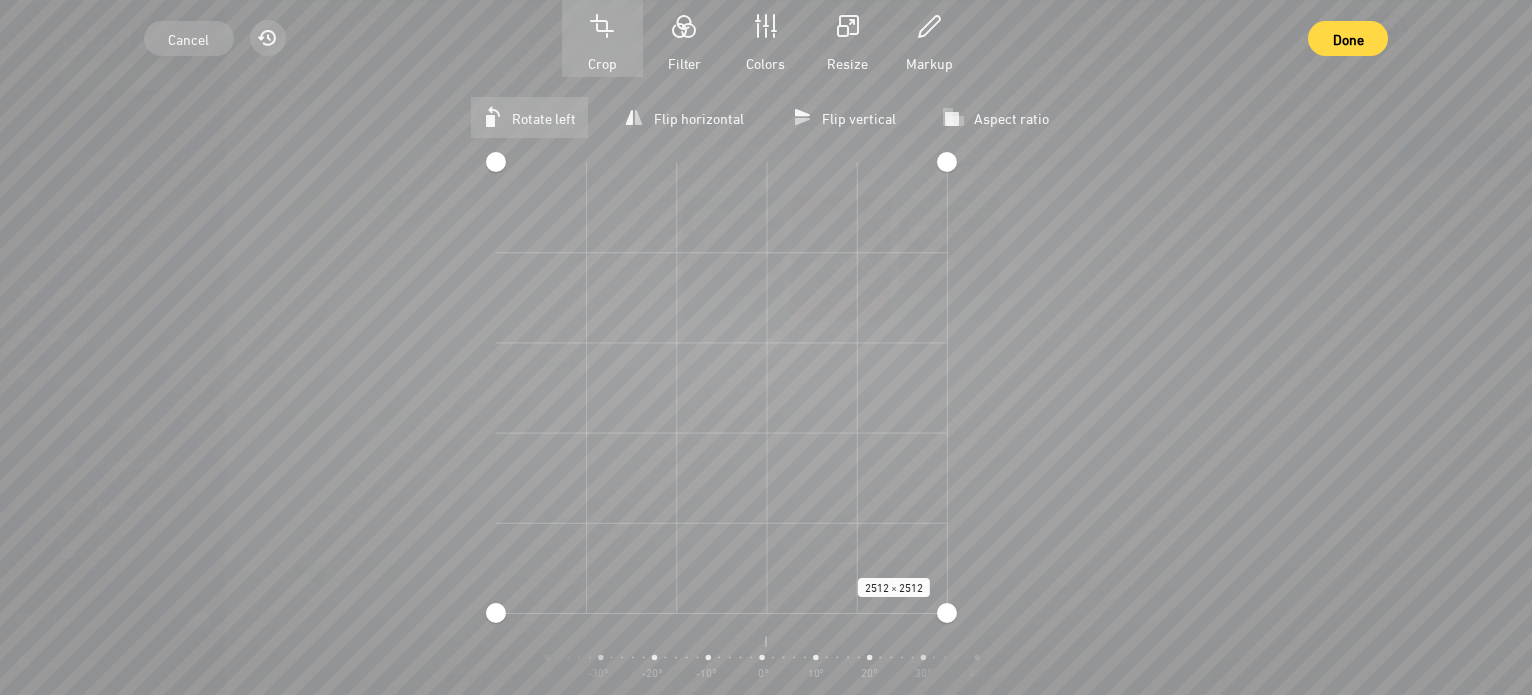click at bounding box center (765, 658) 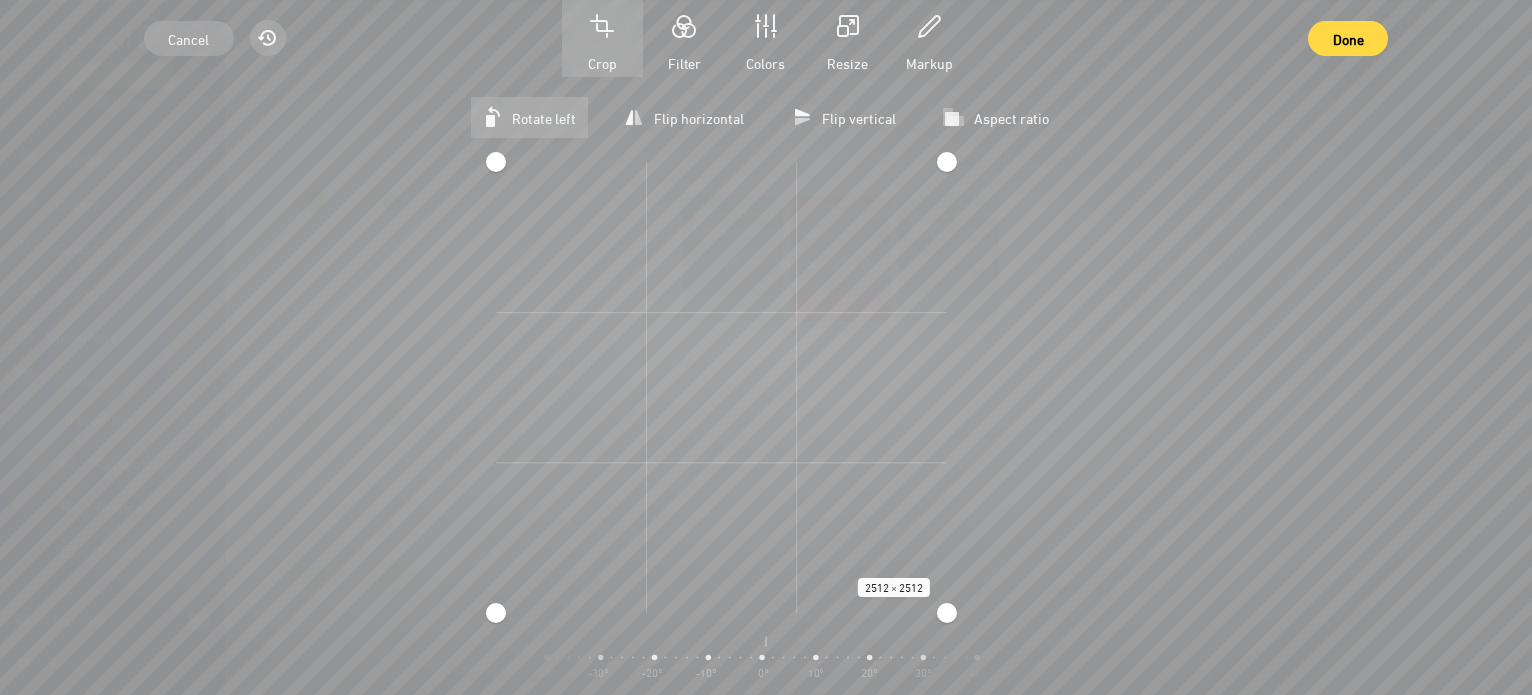 click on "Starter Package
Diara
Dashboard
Orders" at bounding box center (766, -1504) 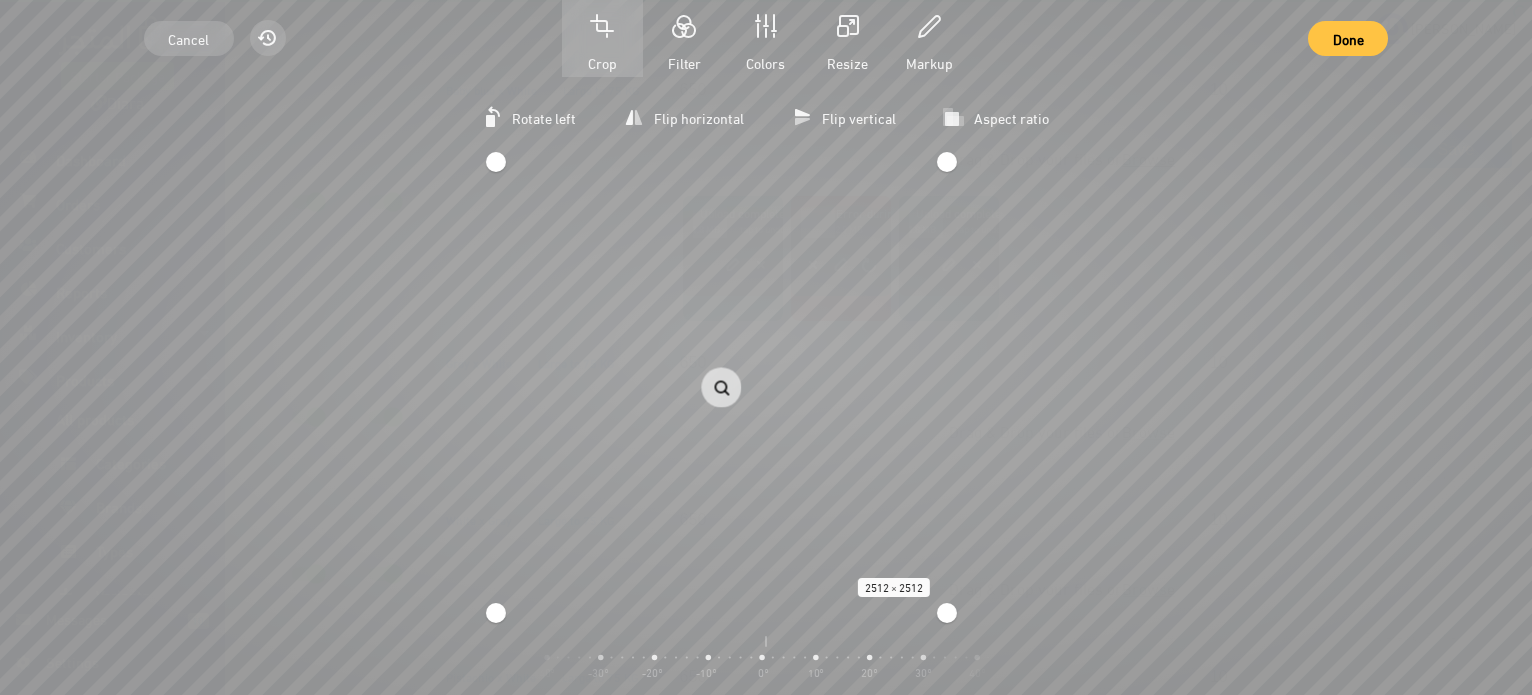 click on "Done" at bounding box center [1348, 38] 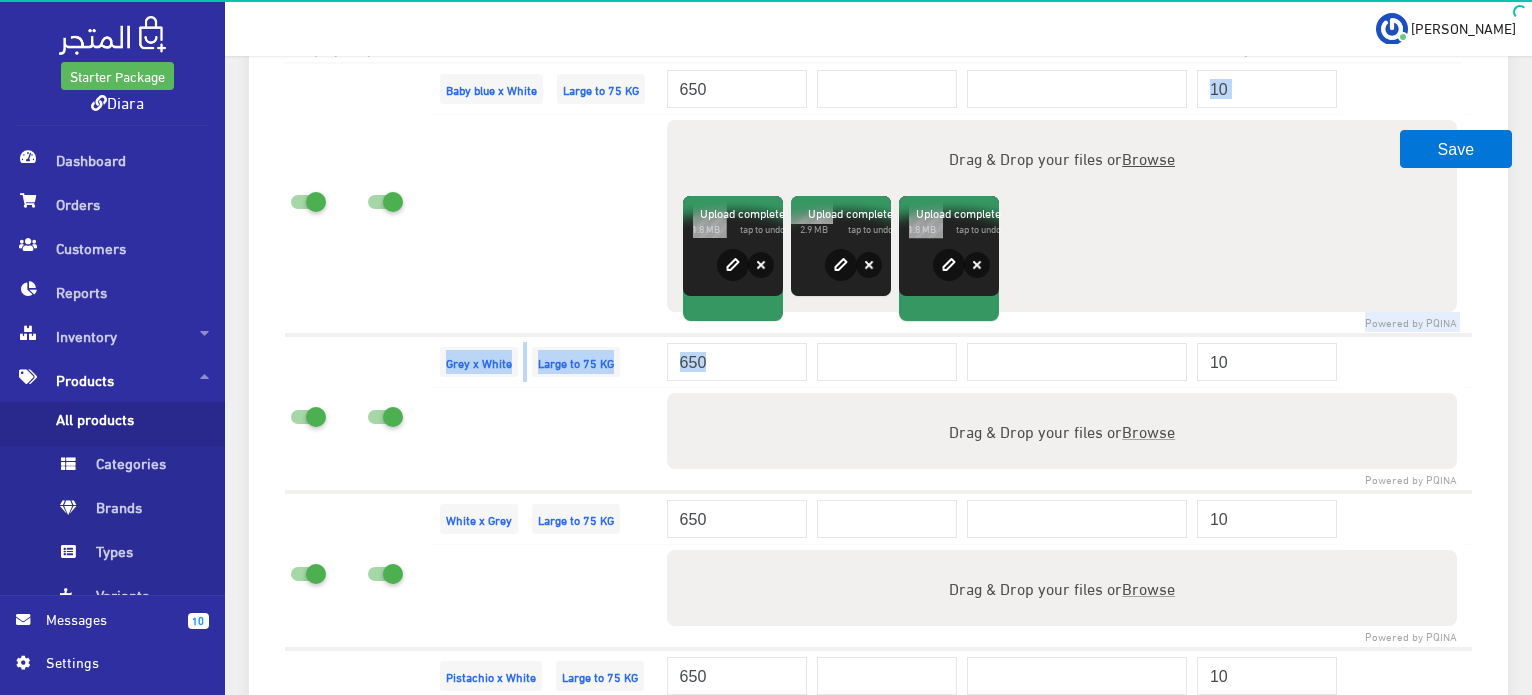 drag, startPoint x: 1328, startPoint y: 106, endPoint x: 1205, endPoint y: 475, distance: 388.96014 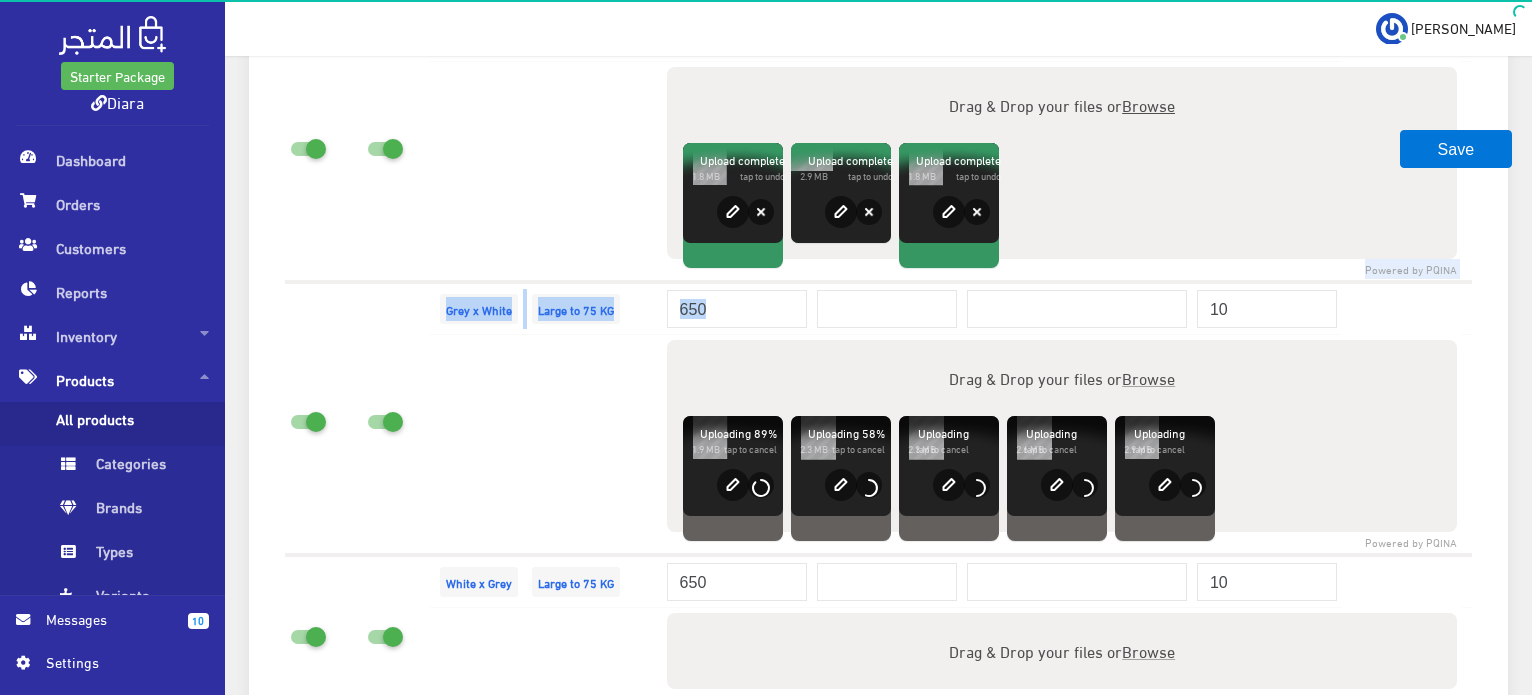 scroll, scrollTop: 1951, scrollLeft: 0, axis: vertical 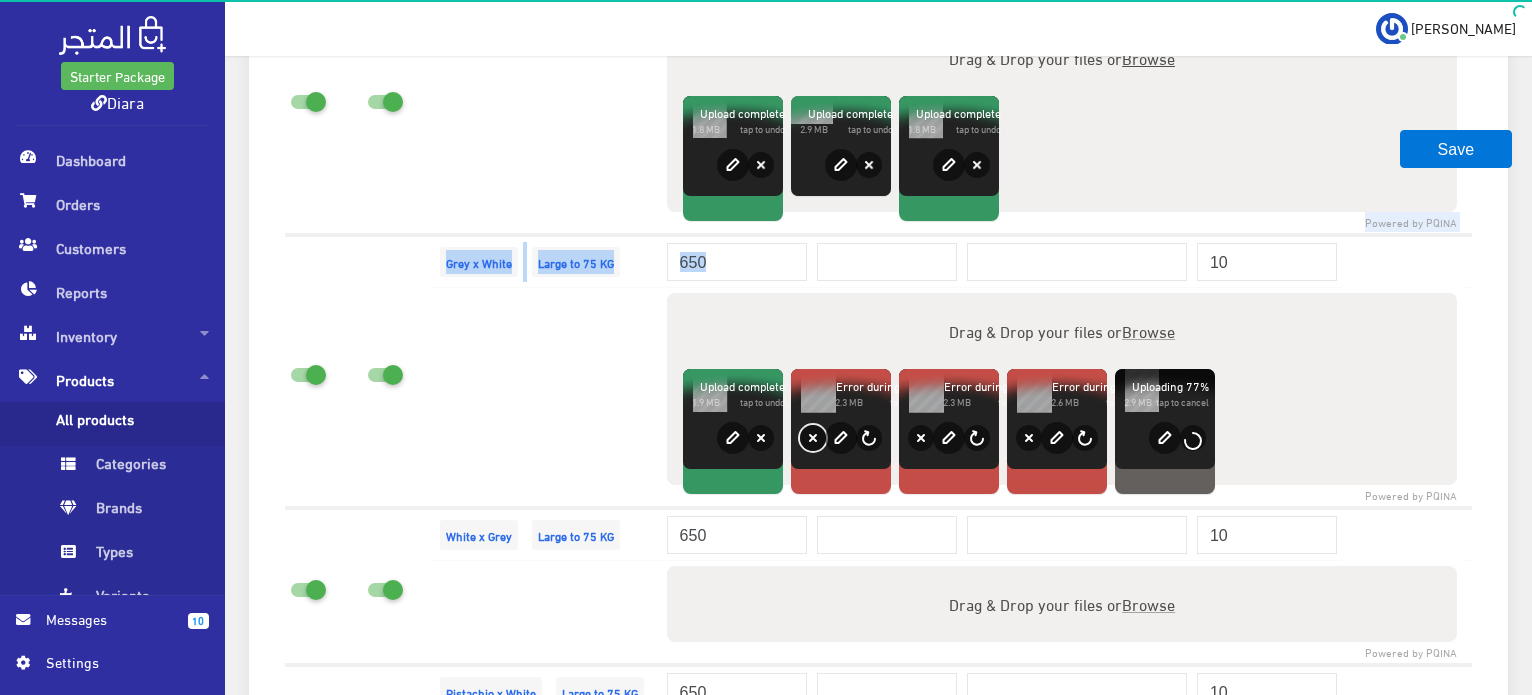 click on "Remove" at bounding box center (813, 438) 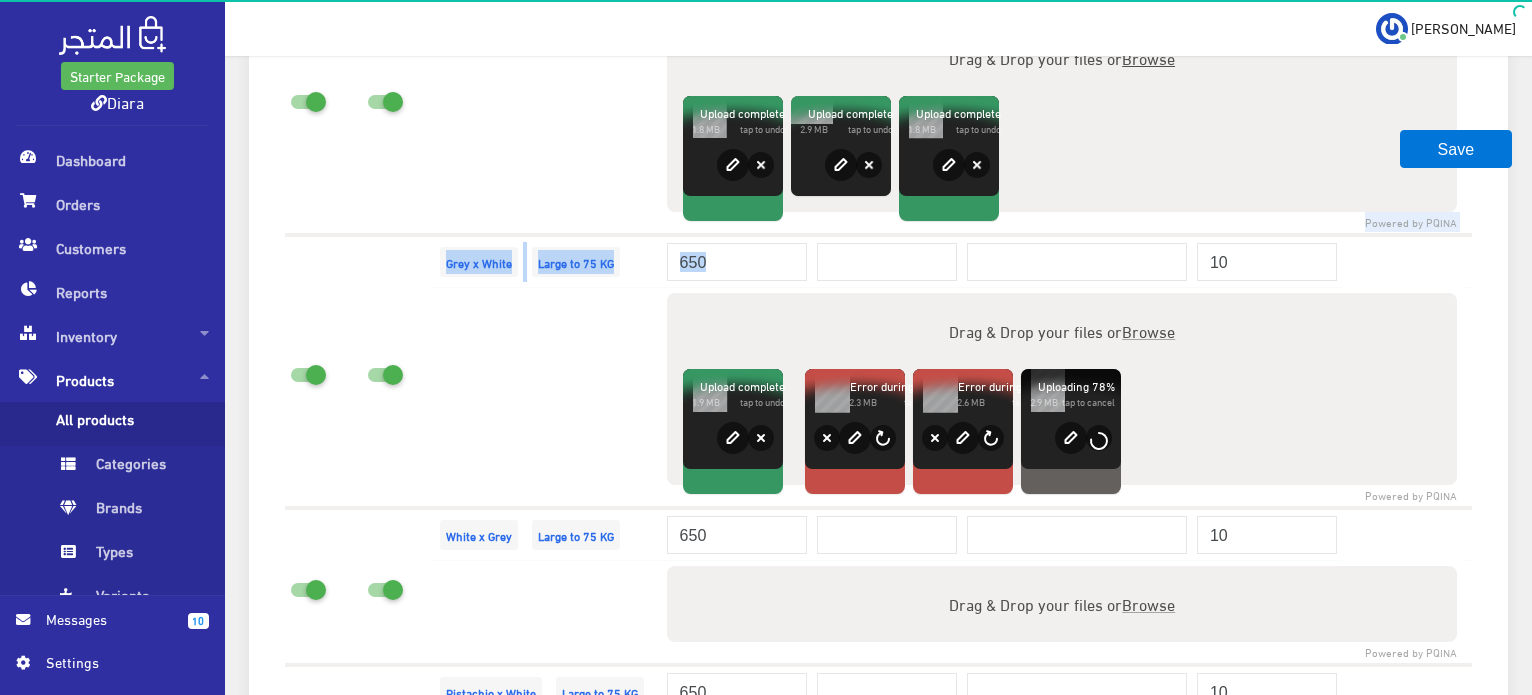 click on "Powered by PQINA Drag & Drop your files or  Browse IMG_9552.jpg Abort Retry Remove Upload Cancel Retry Remove IMG_9552.jpg 1.9 MB Upload complete tap to undo
edit IMG_9565.jpg Abort Retry Remove Upload Cancel Retry Remove IMG_9565.jpg 2.3 MB Error during upload tap to retry" at bounding box center [1062, 389] 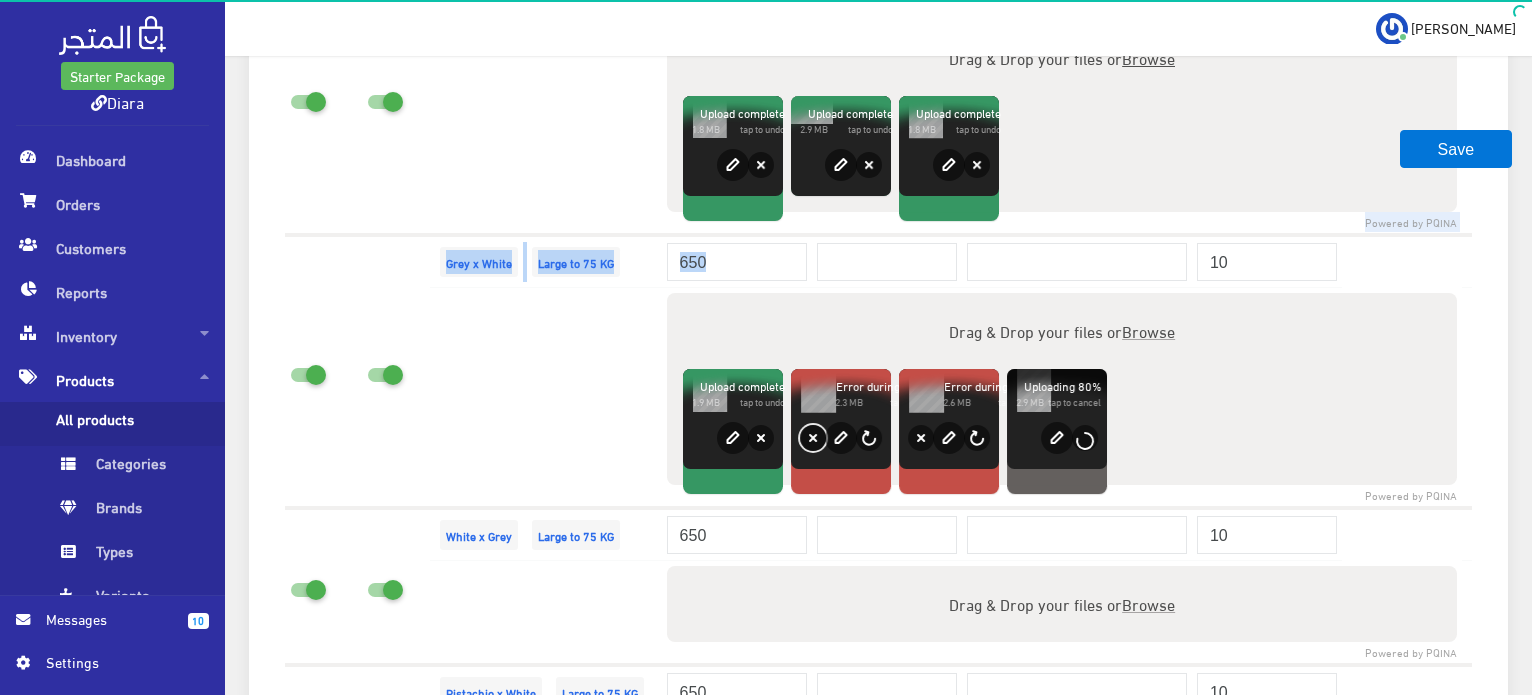 click on "Remove" at bounding box center [813, 438] 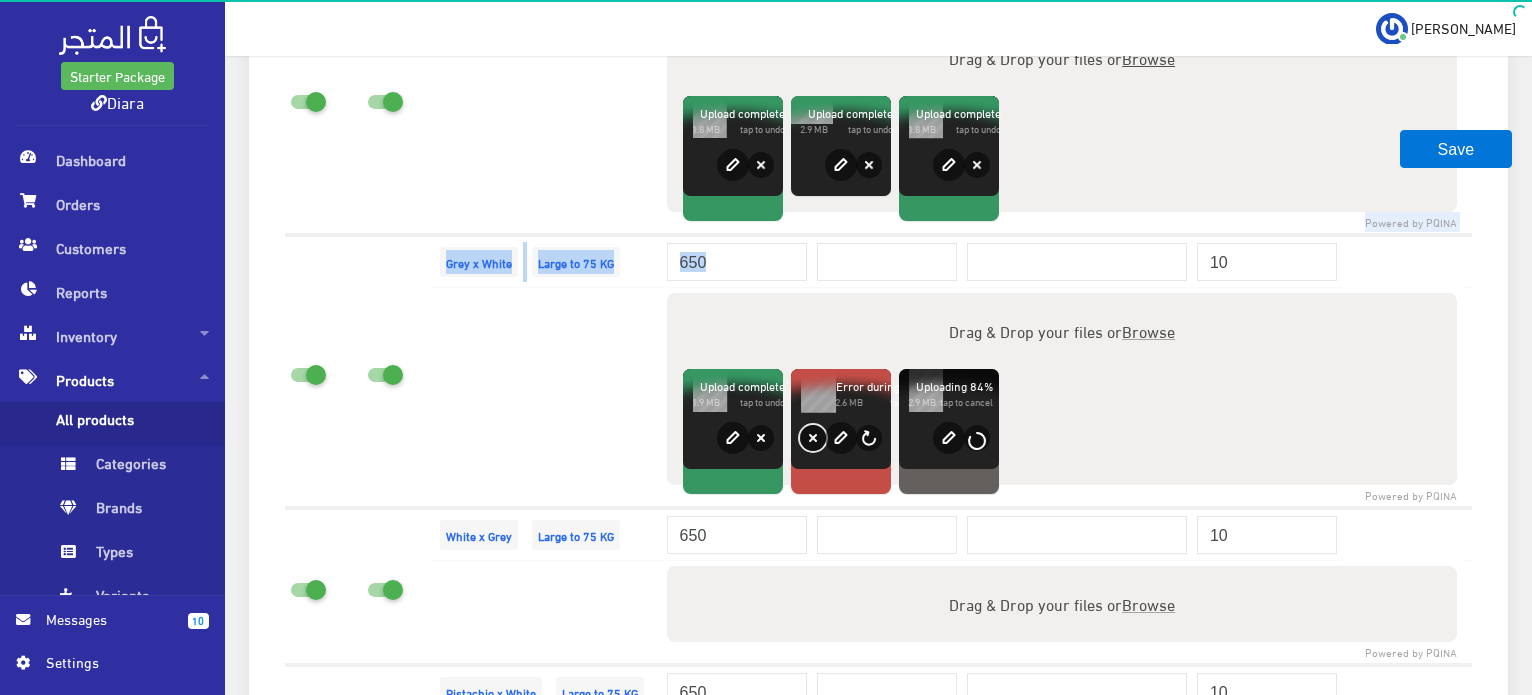 click on "Remove" at bounding box center (813, 438) 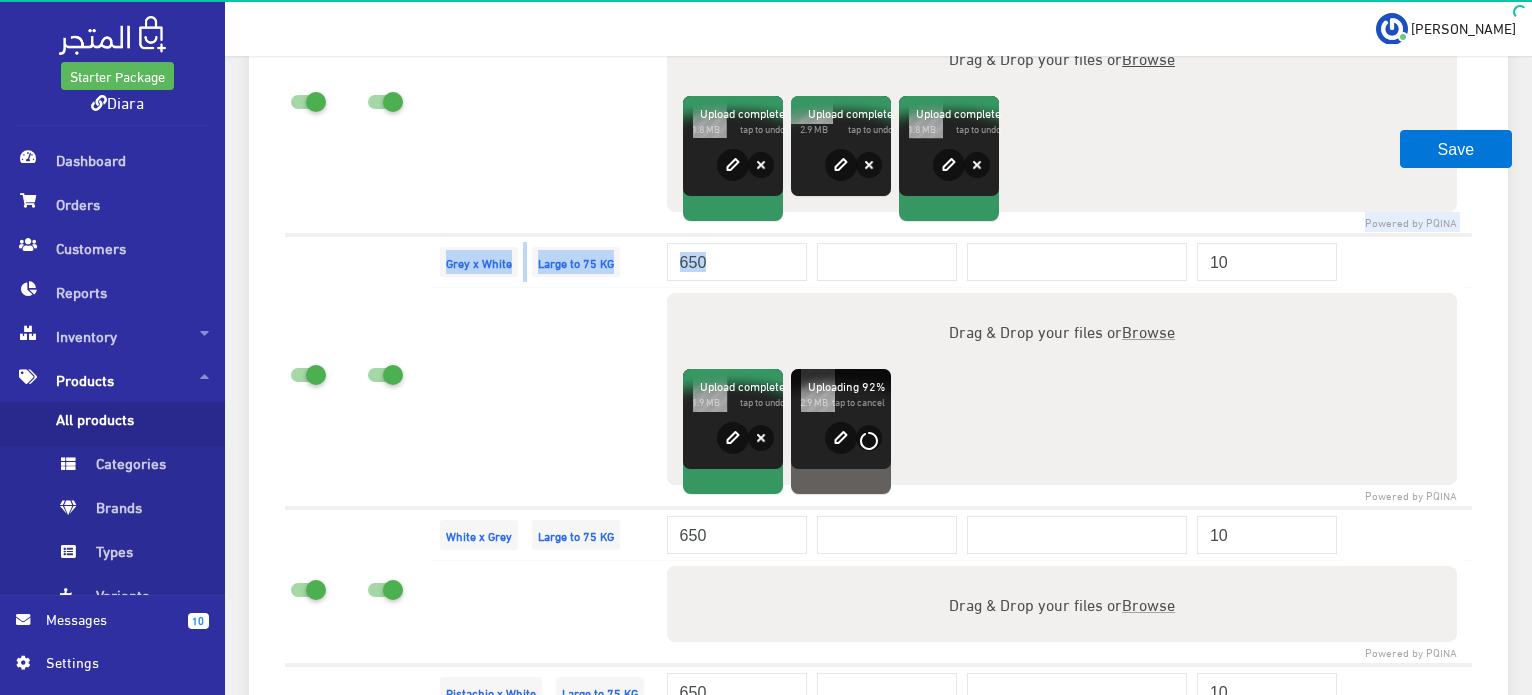click on "Browse" at bounding box center (1148, 330) 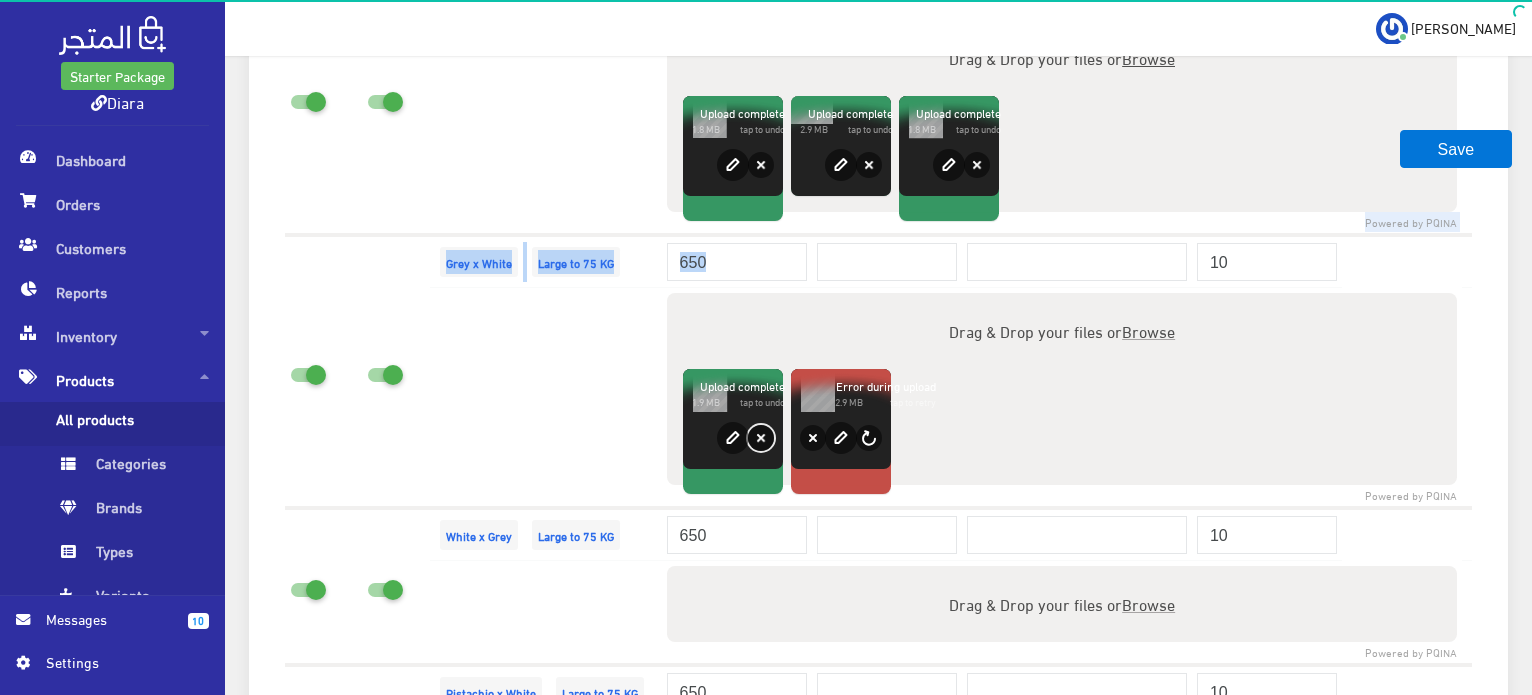 click on "Remove" at bounding box center (761, 438) 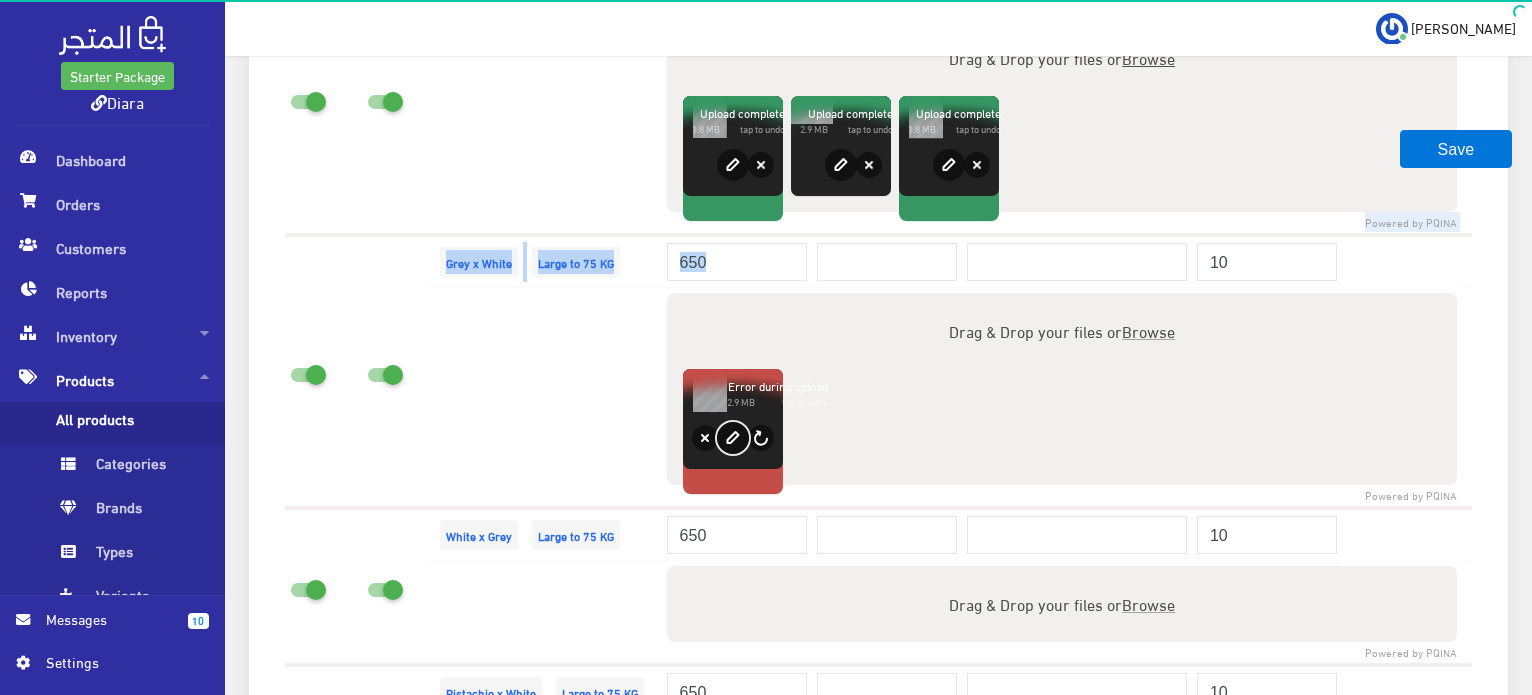 click on "edit" at bounding box center [733, 438] 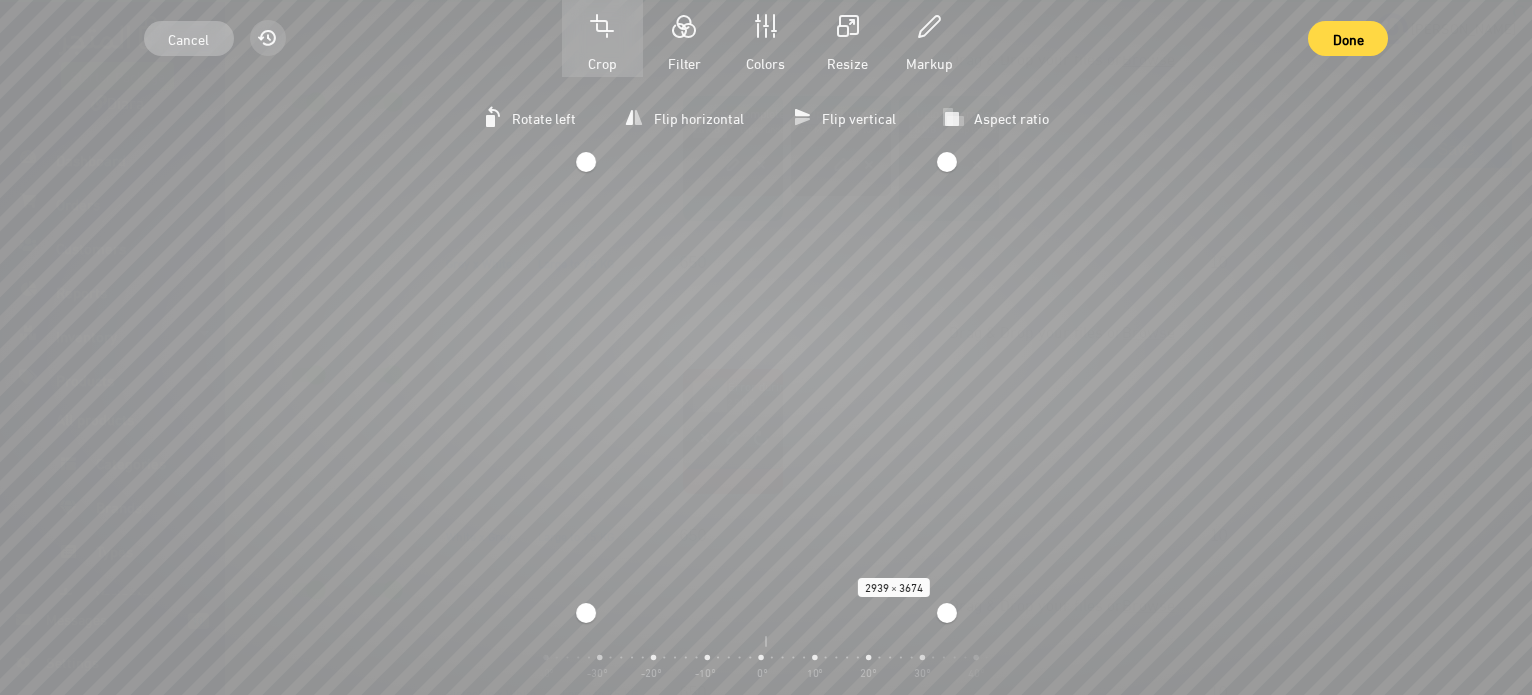 click on "Cancel" at bounding box center (188, 38) 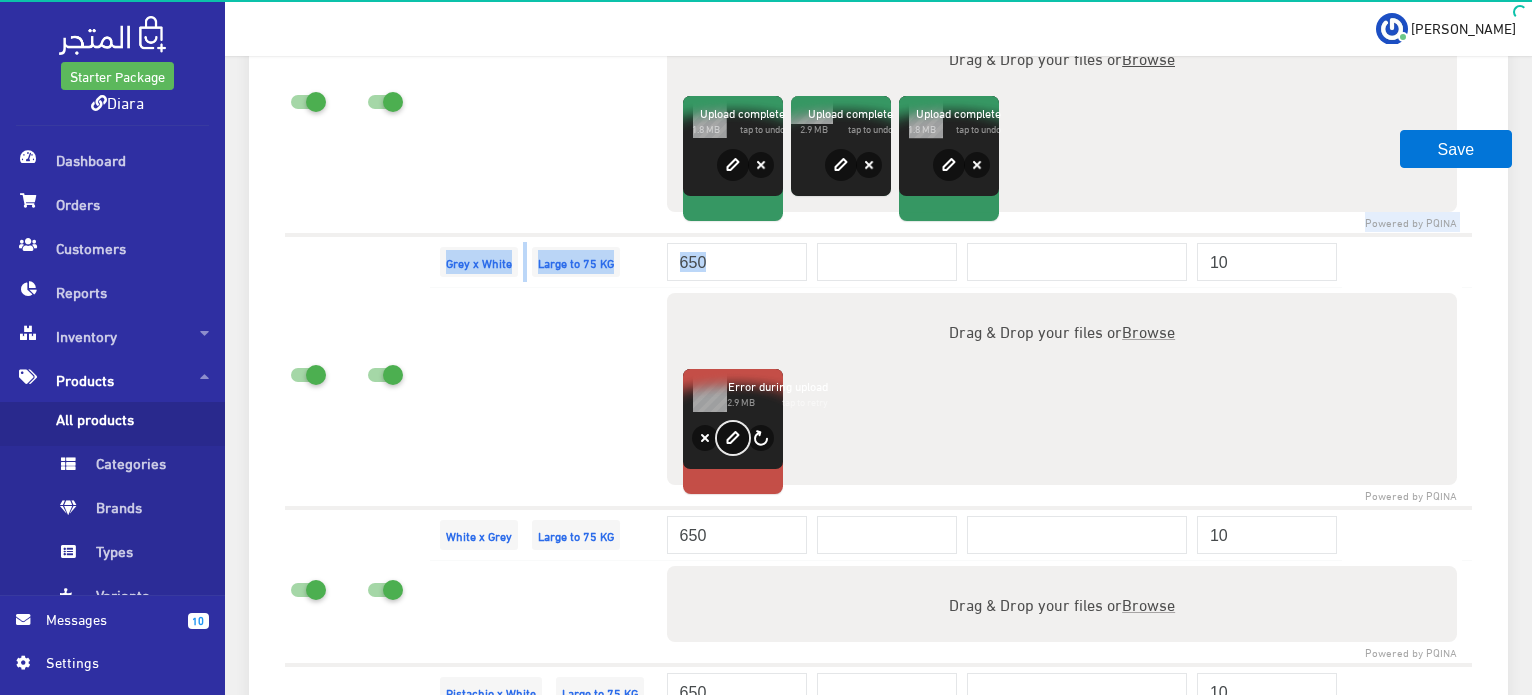 click on "edit" at bounding box center [733, 438] 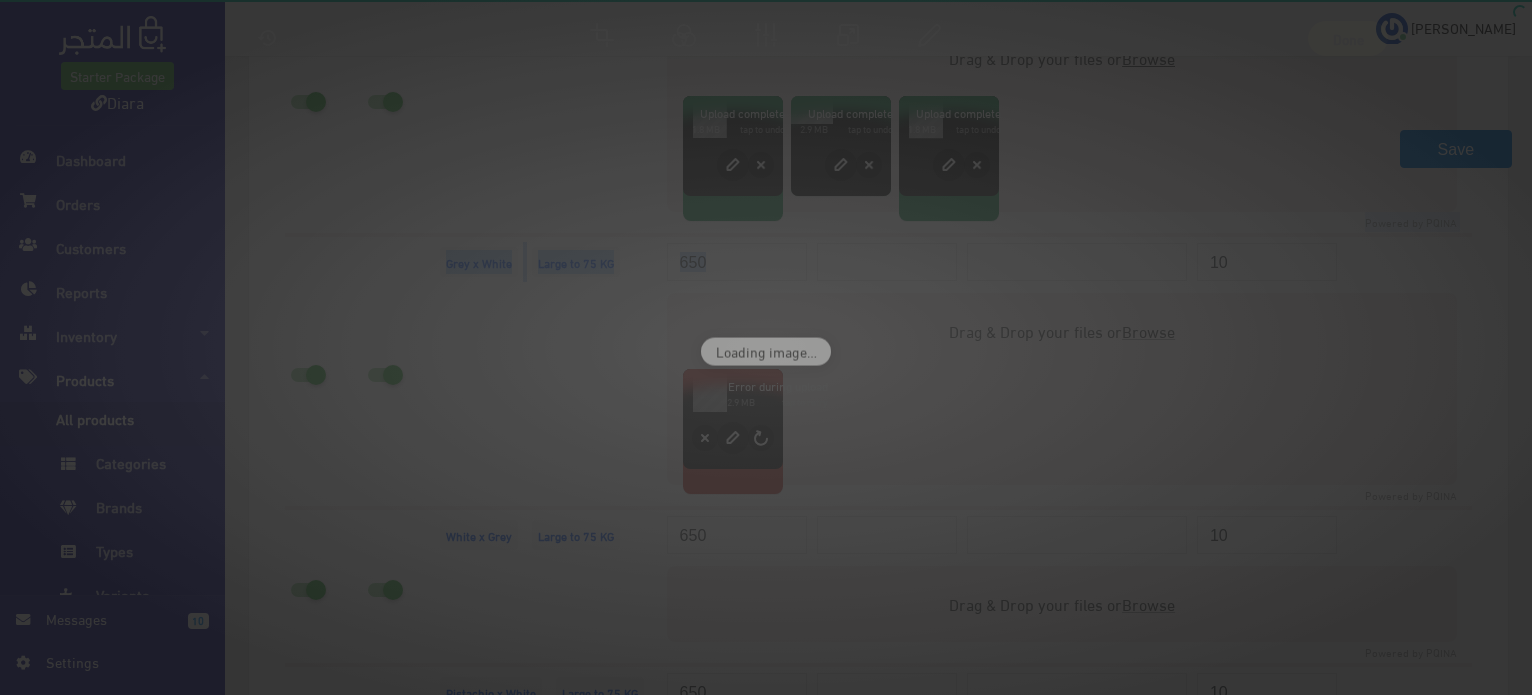 drag, startPoint x: 710, startPoint y: 437, endPoint x: 700, endPoint y: 439, distance: 10.198039 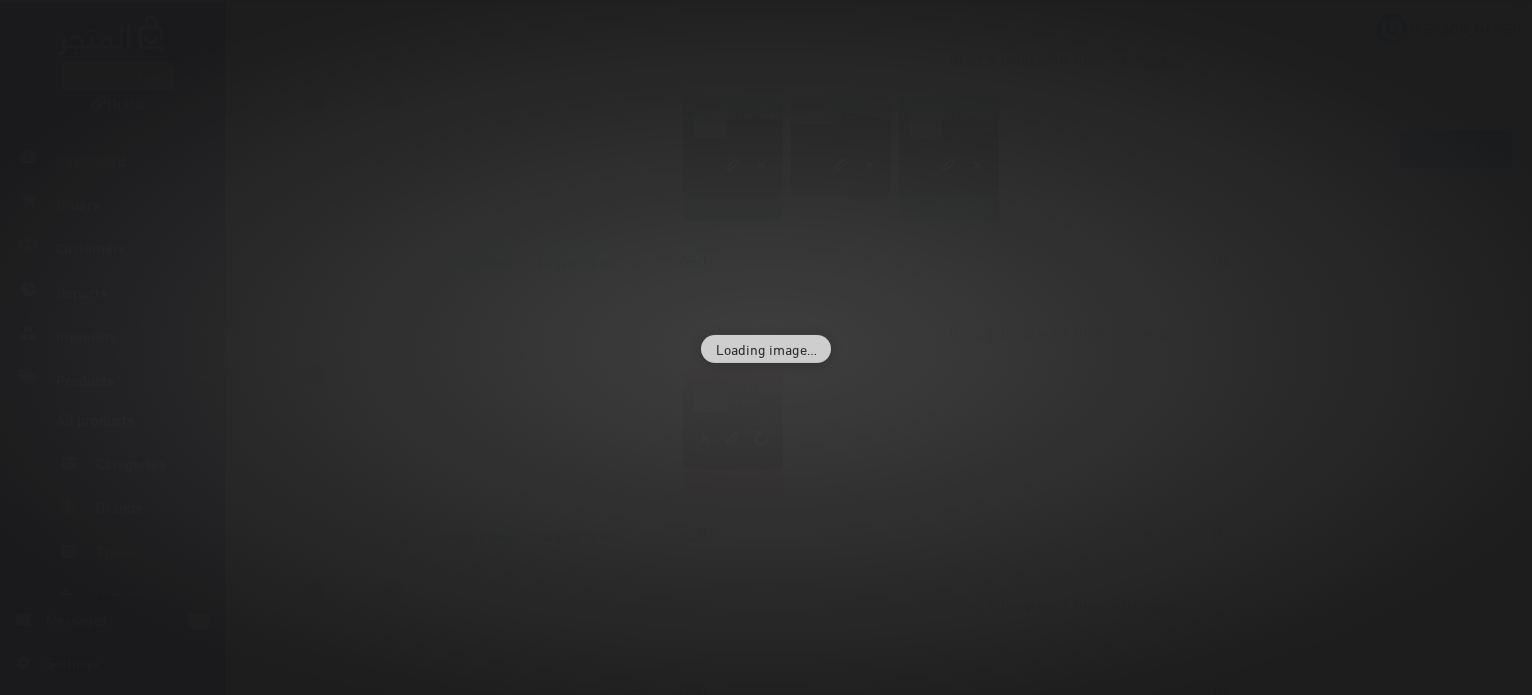 click on "Loading image…" at bounding box center [766, 347] 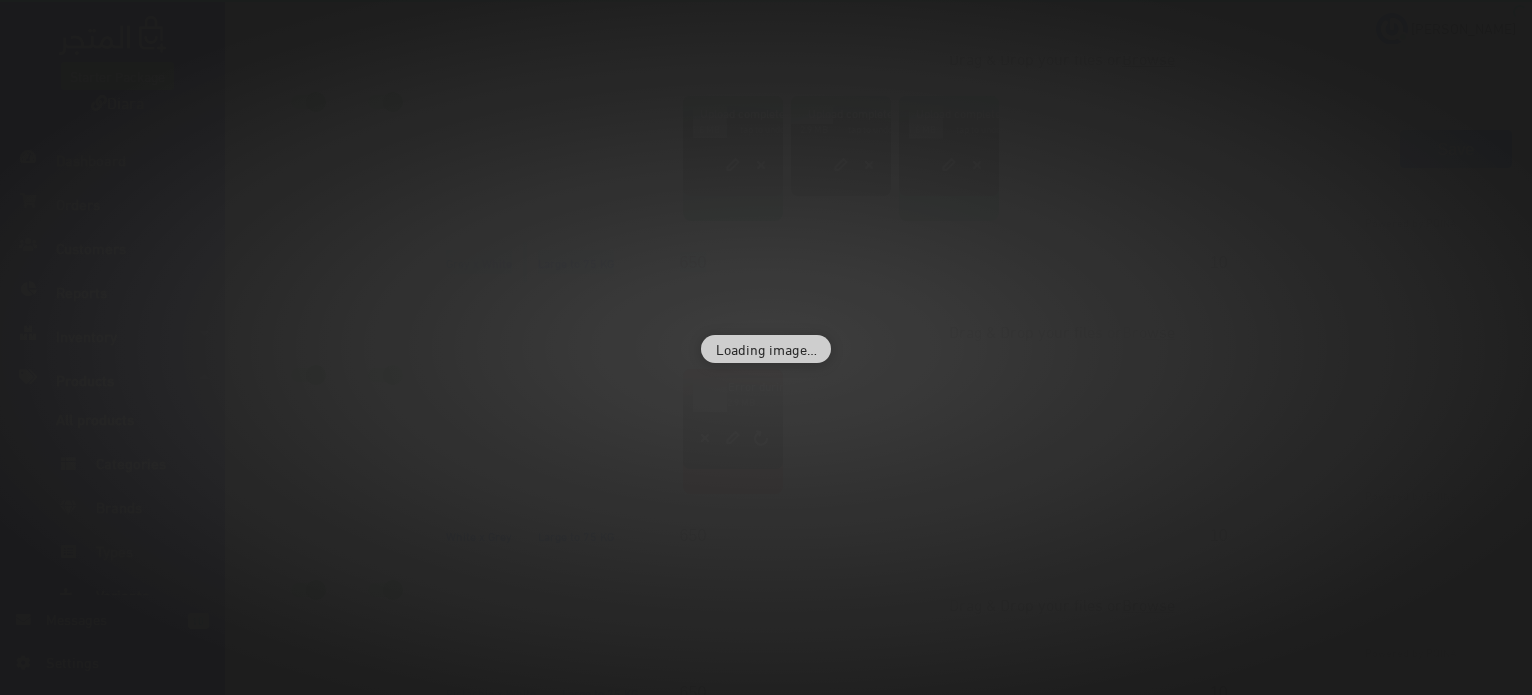 click on "Loading image…" at bounding box center (766, 347) 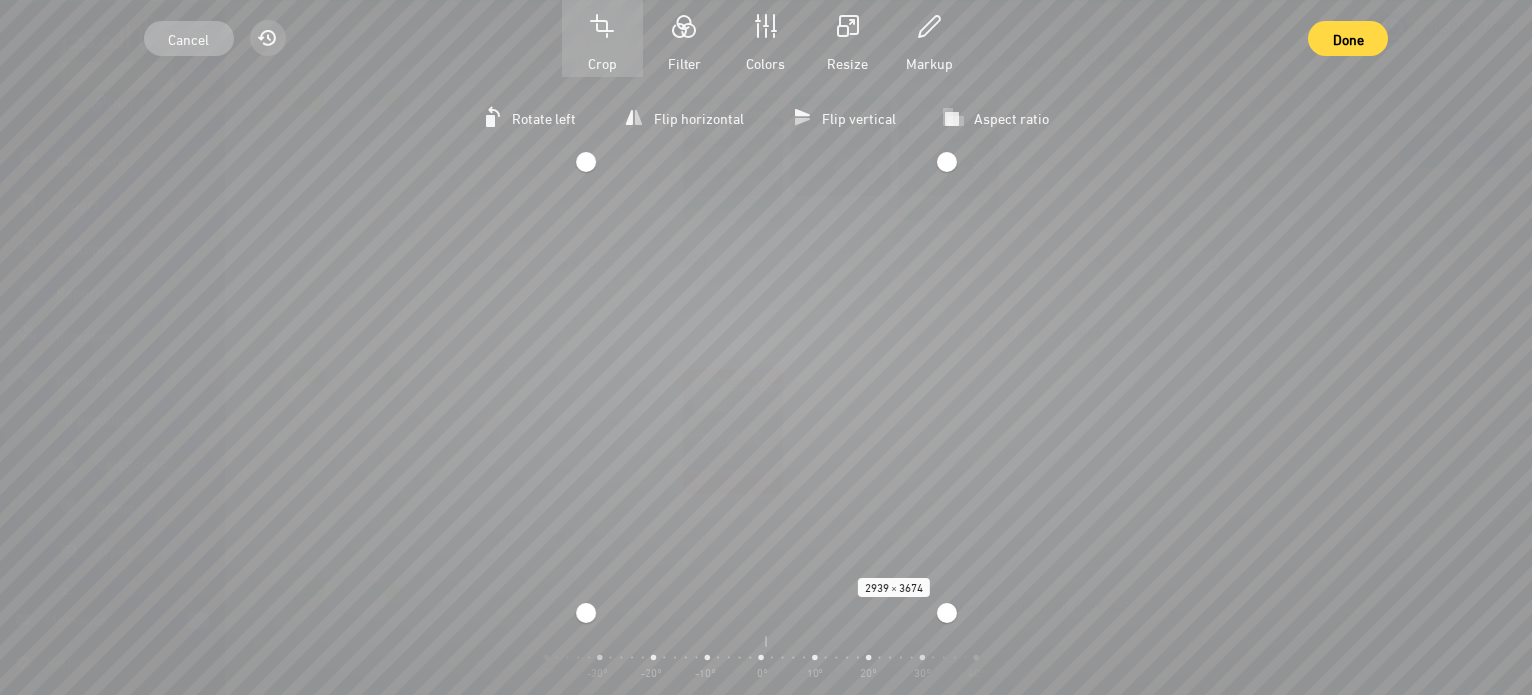 click on "Cancel" at bounding box center [188, 38] 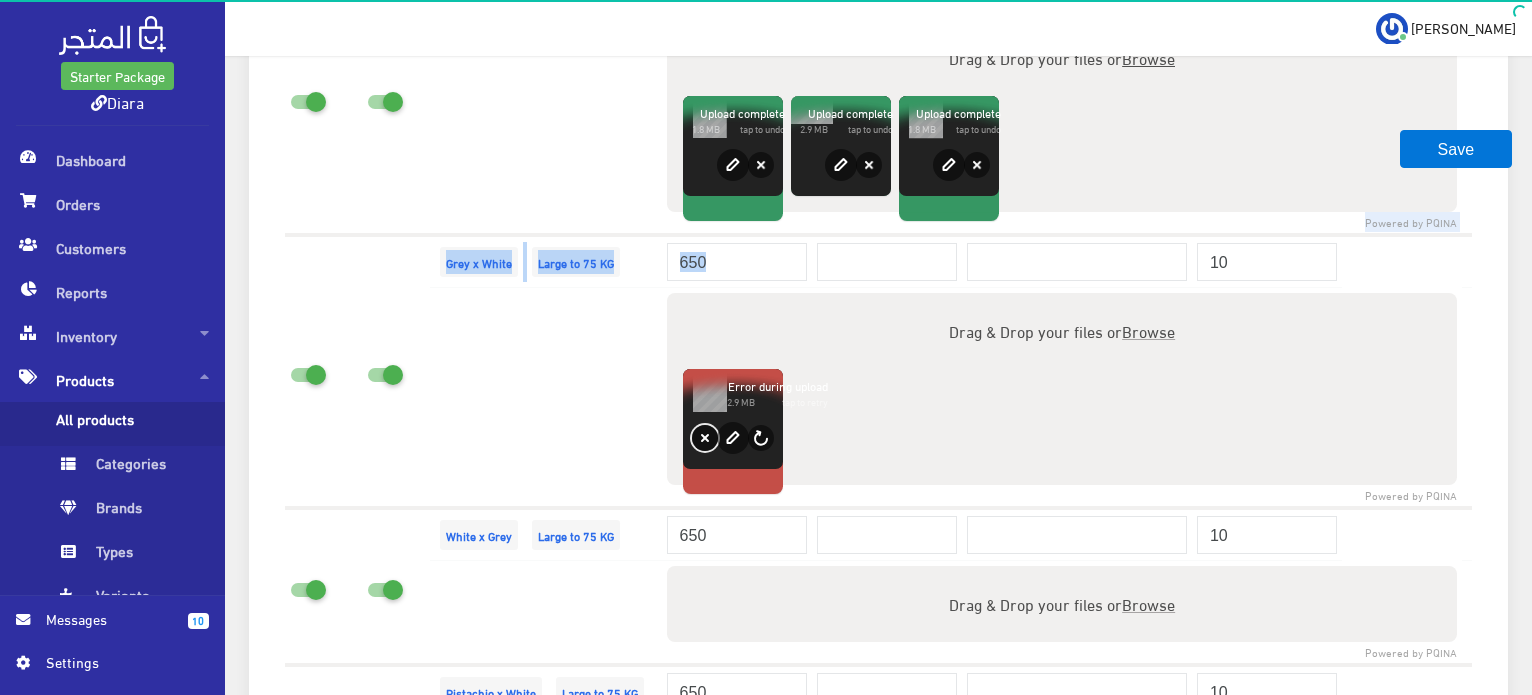 click on "Remove" at bounding box center [705, 438] 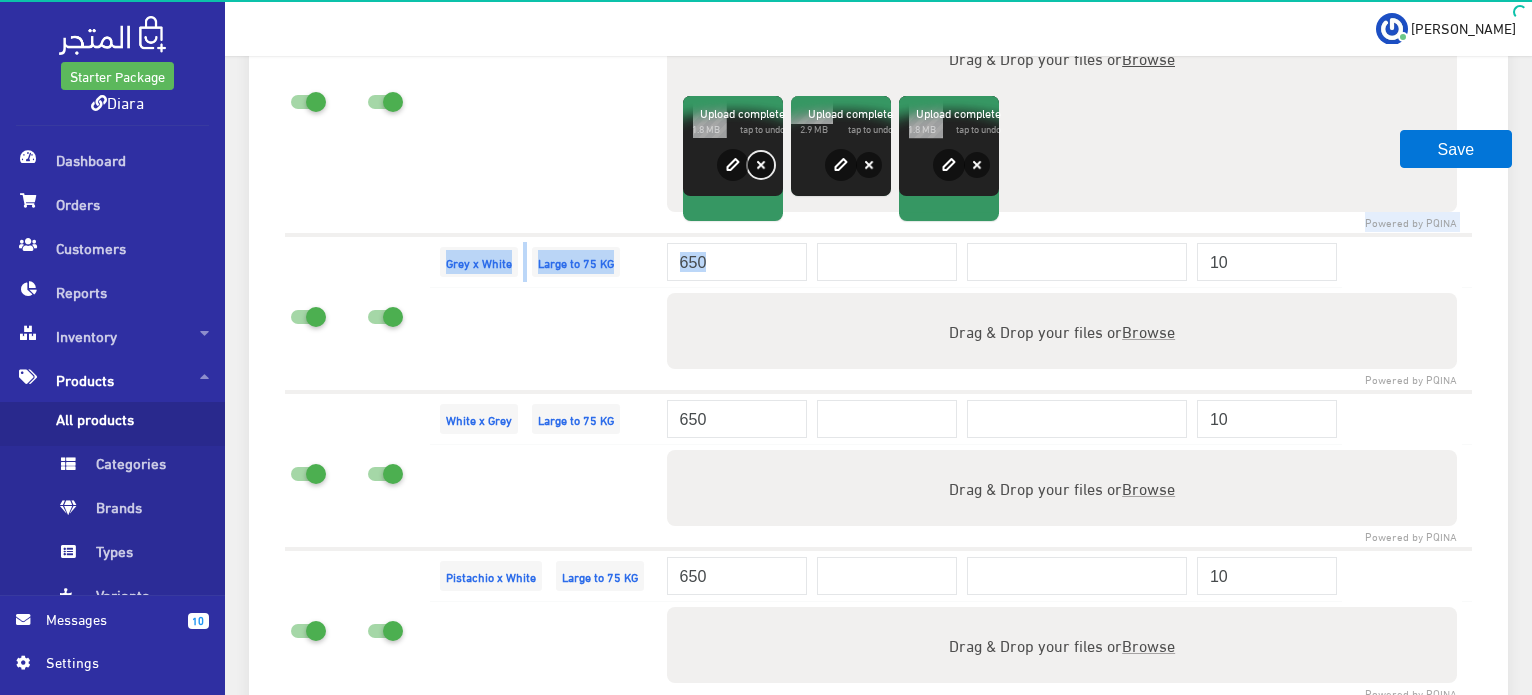 click on "Remove" at bounding box center [761, 165] 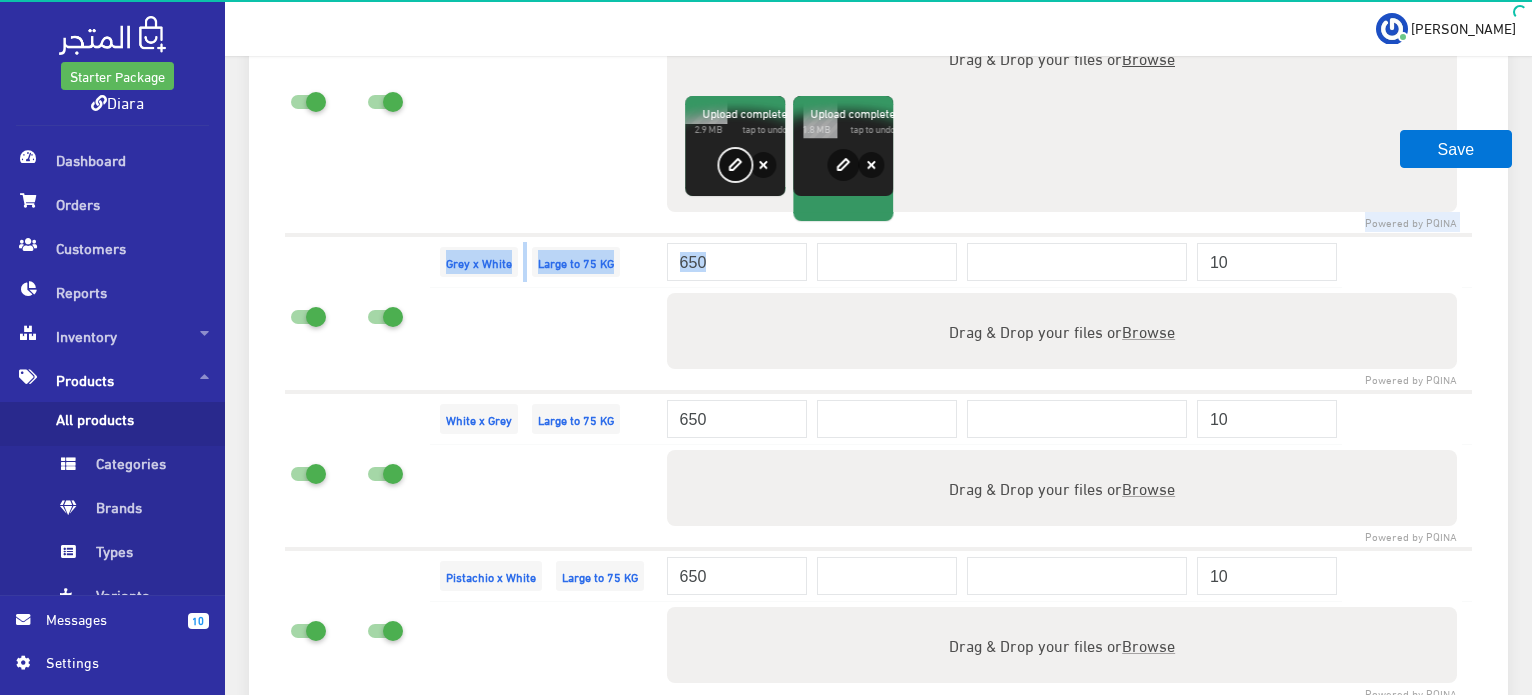 click on "Abort Retry Remove Upload Cancel Retry Remove IMG_9508.JPG 2.9 MB Upload complete tap to undo
edit" at bounding box center [735, 146] 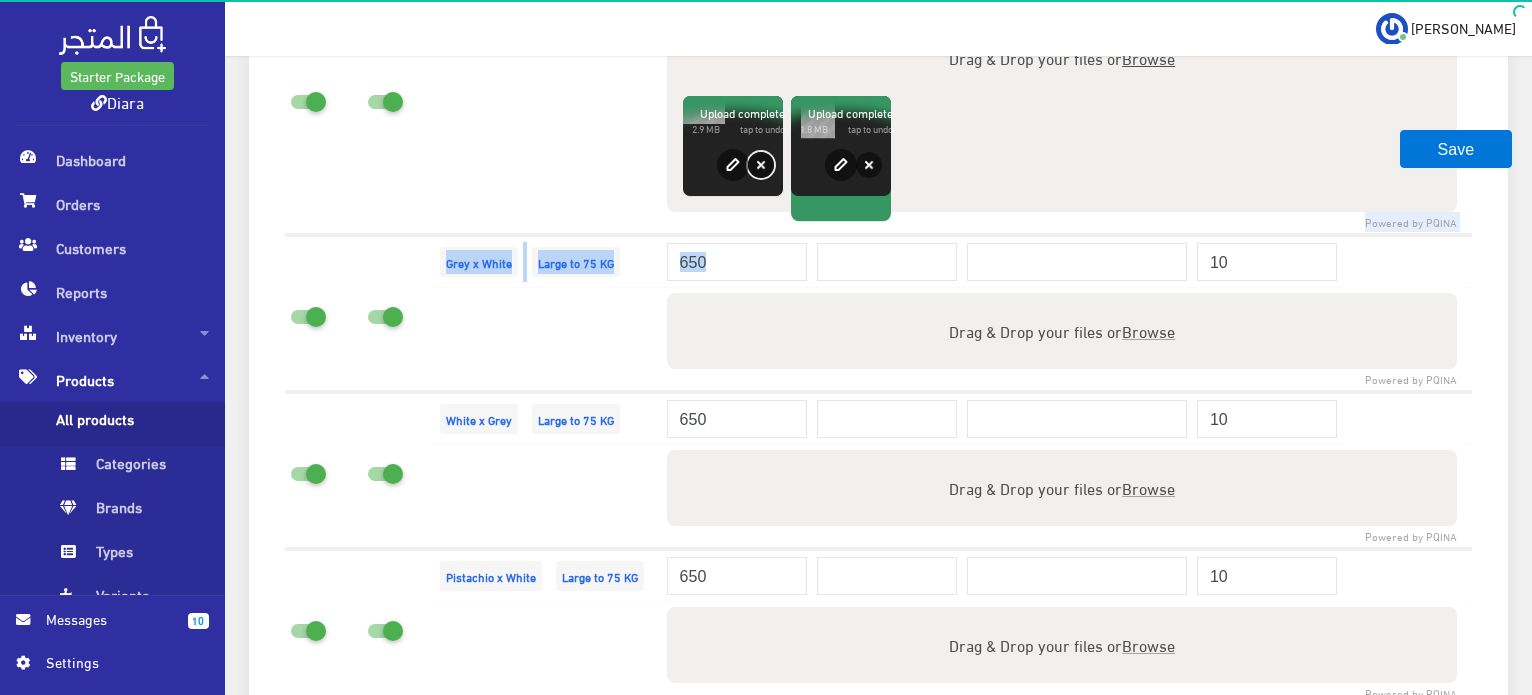 click on "Remove" at bounding box center [761, 165] 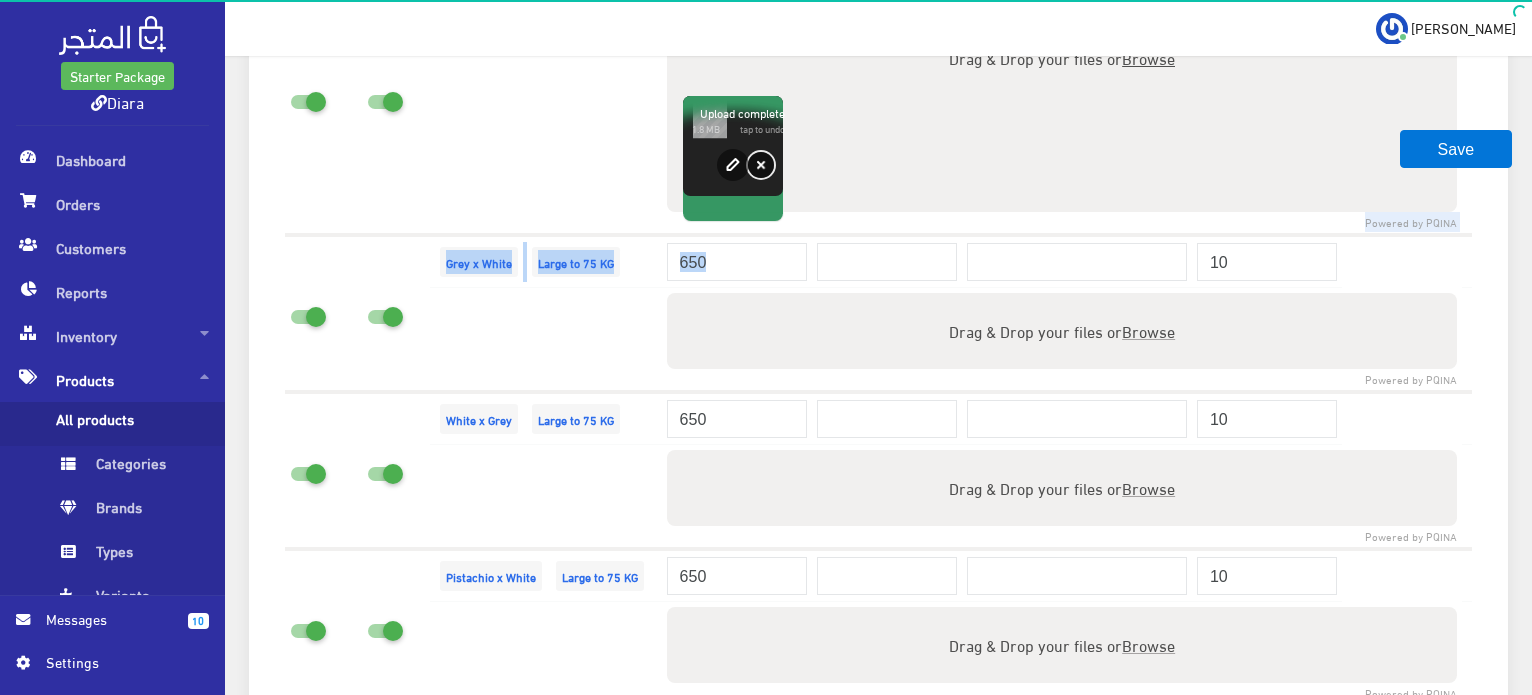 click on "Remove" at bounding box center [761, 165] 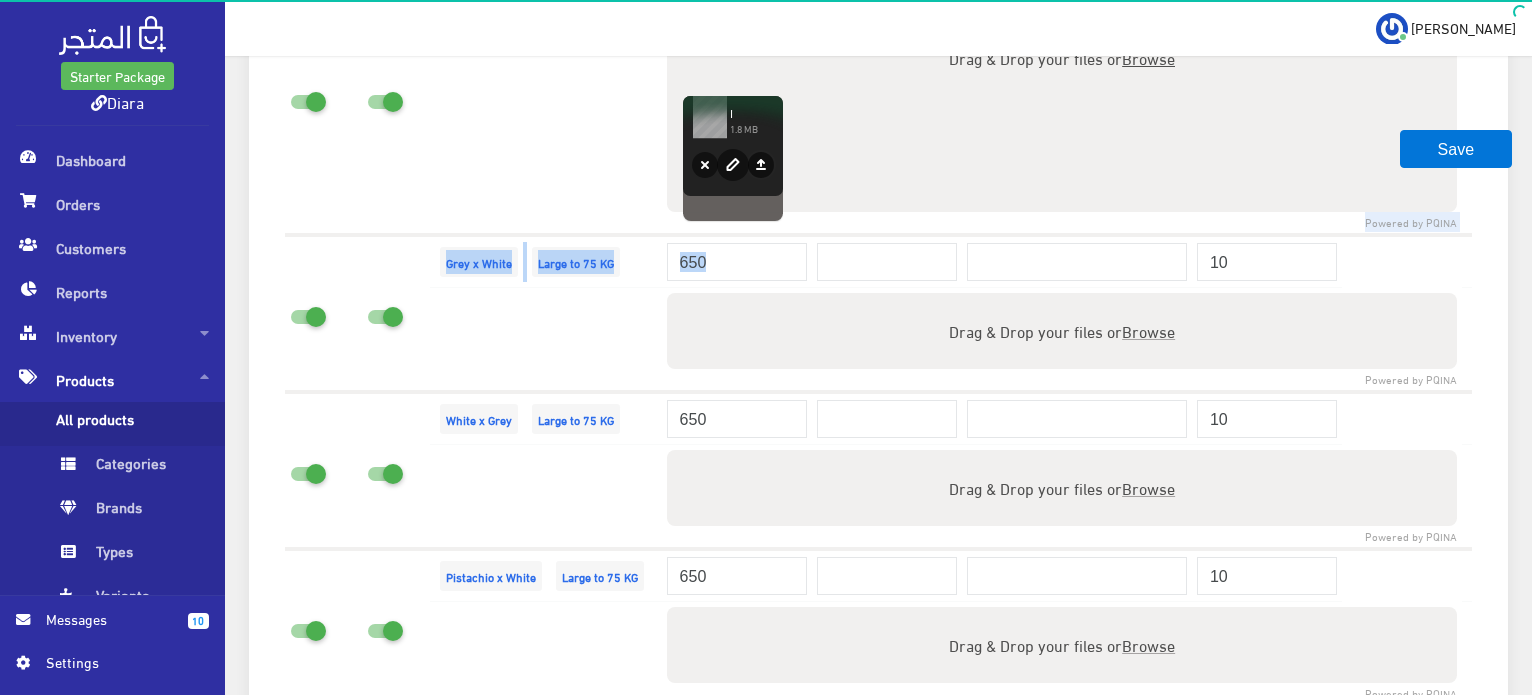 scroll, scrollTop: 1892, scrollLeft: 0, axis: vertical 